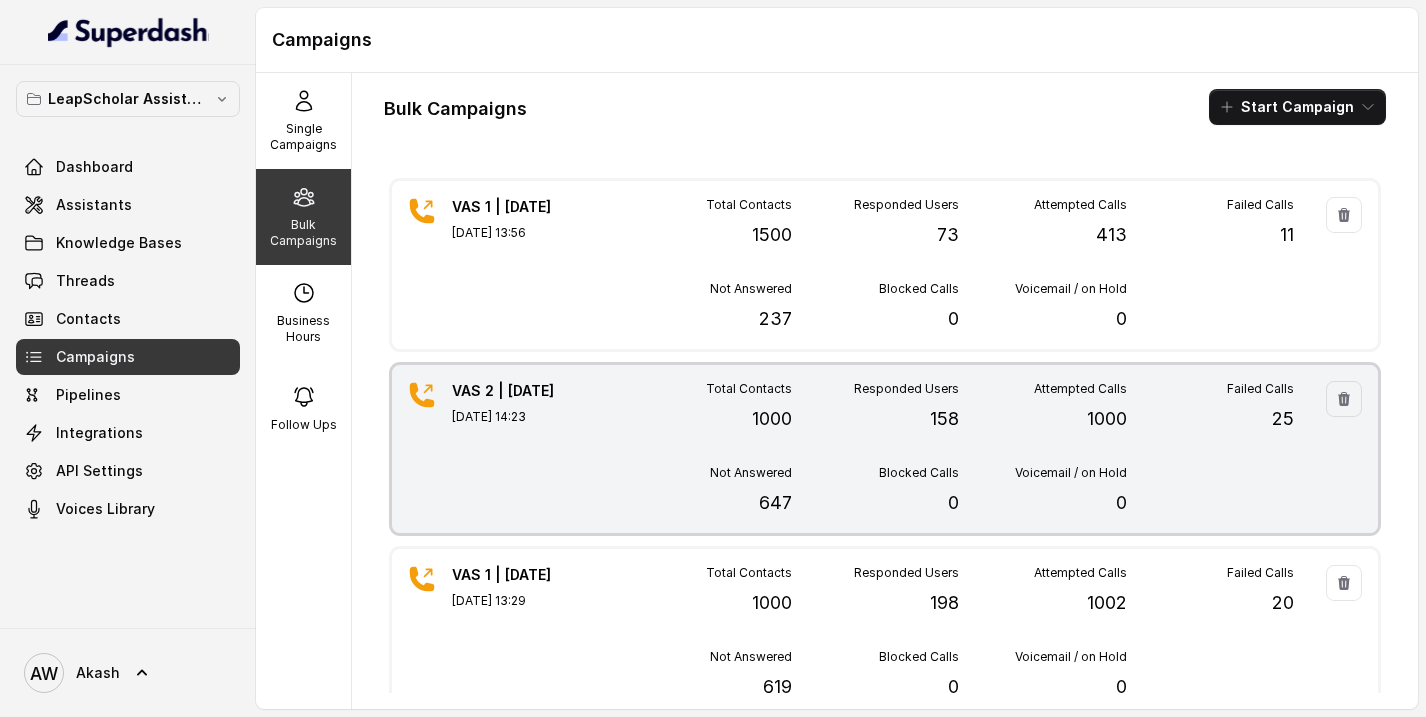 scroll, scrollTop: 0, scrollLeft: 0, axis: both 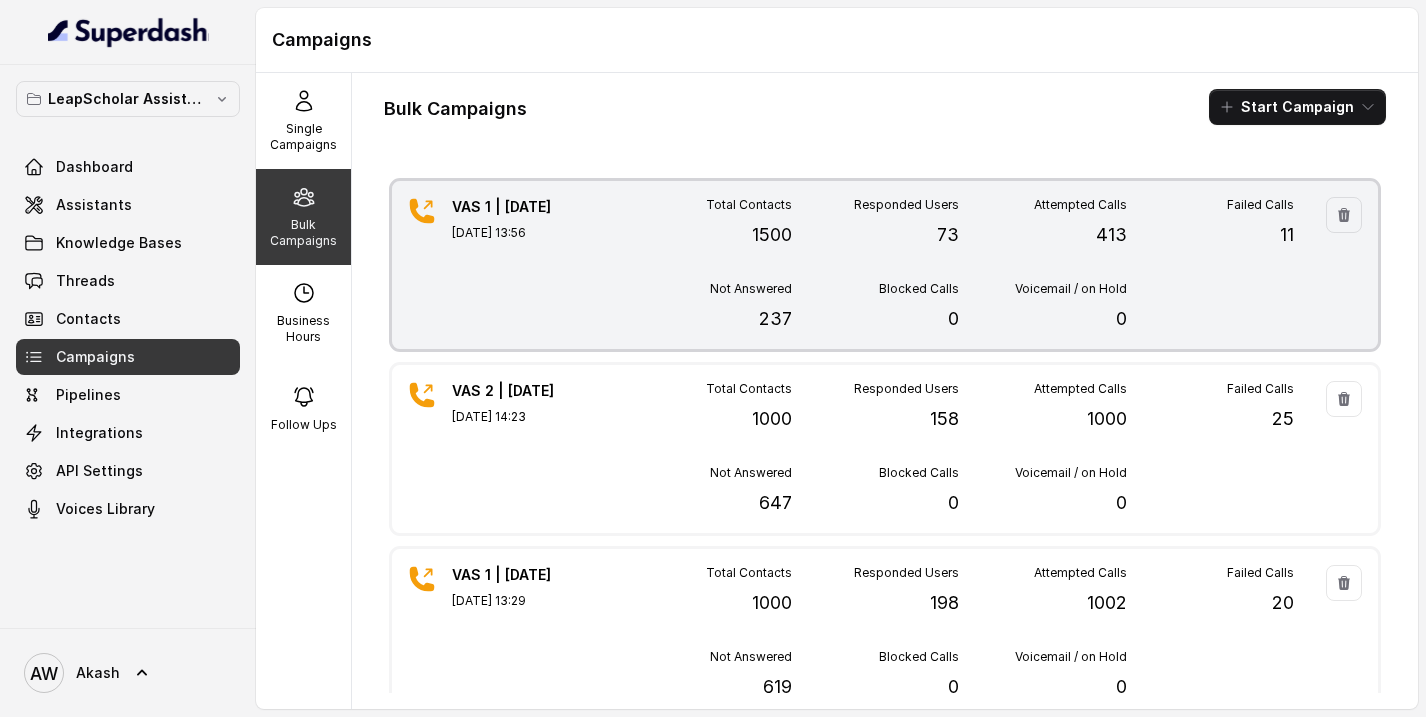 click on "Total Contacts 1500" at bounding box center [708, 223] 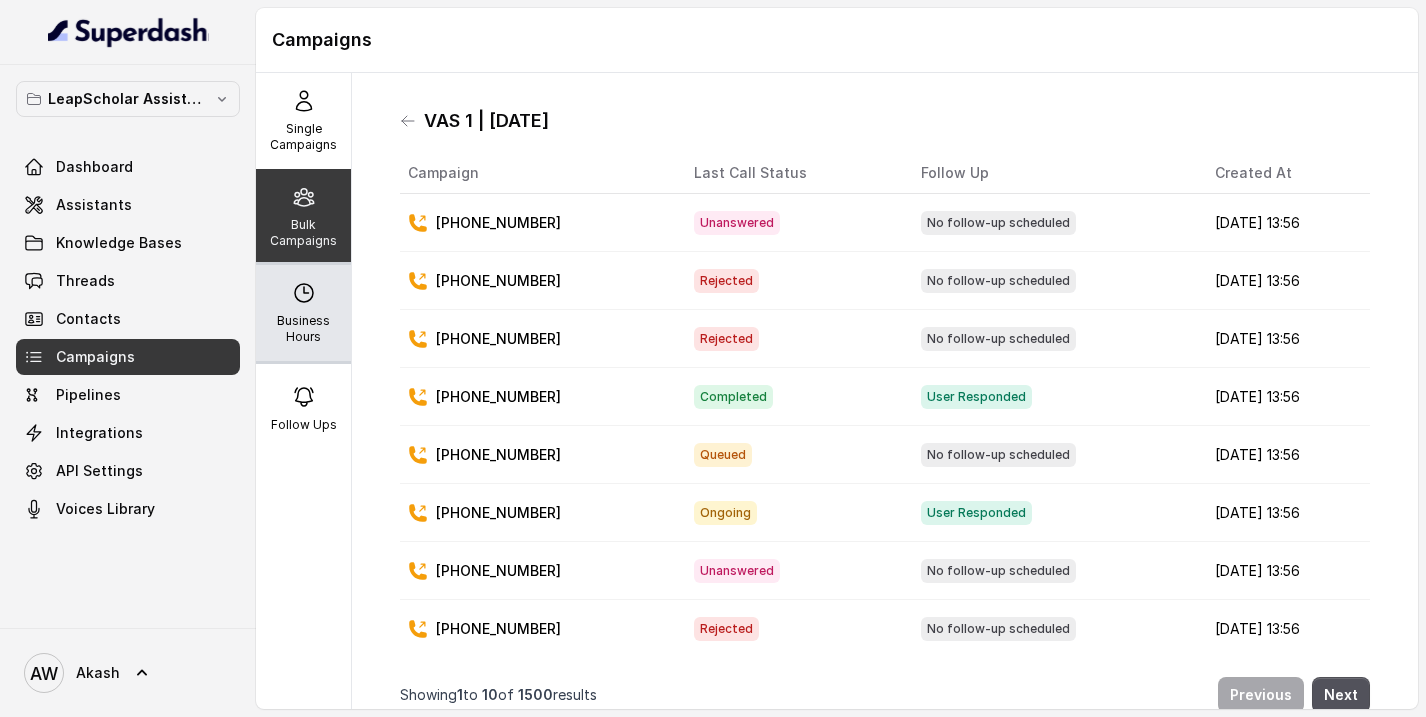 click on "Business Hours" at bounding box center (303, 329) 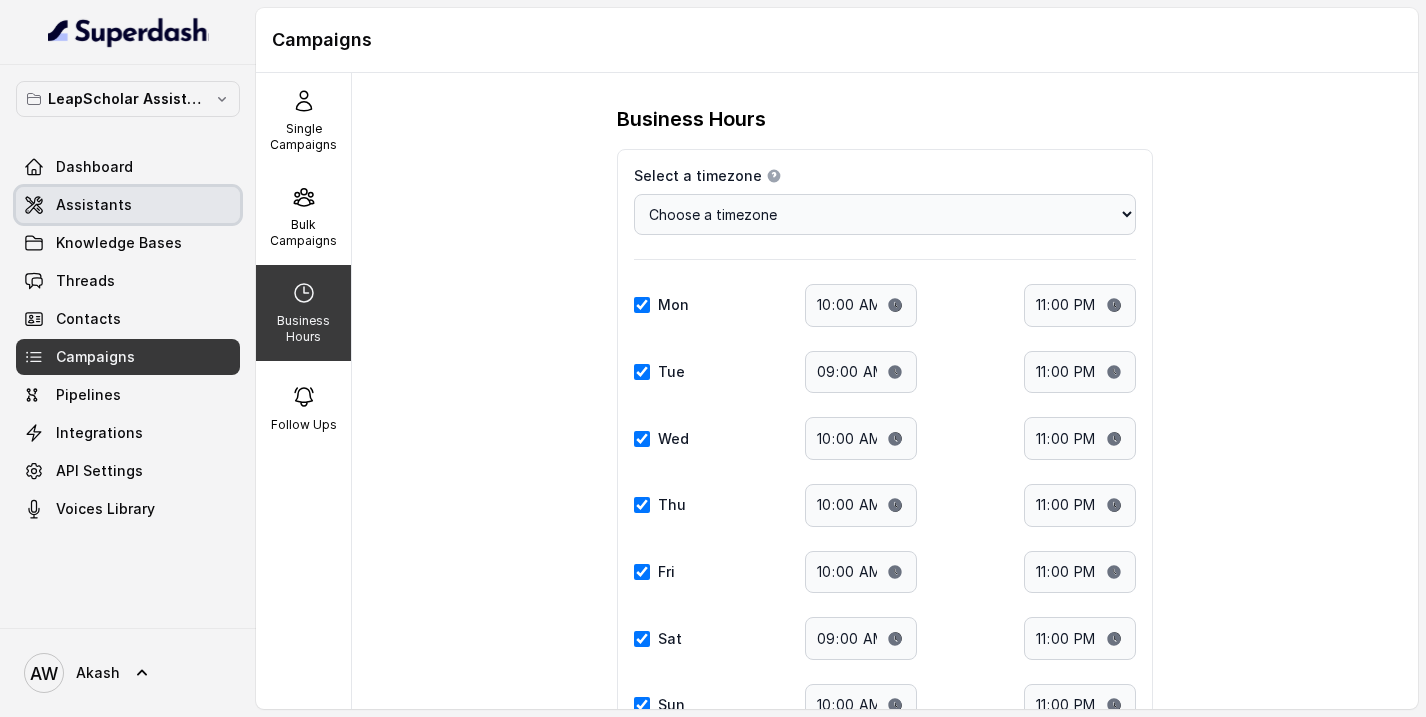 click on "Assistants" at bounding box center [128, 205] 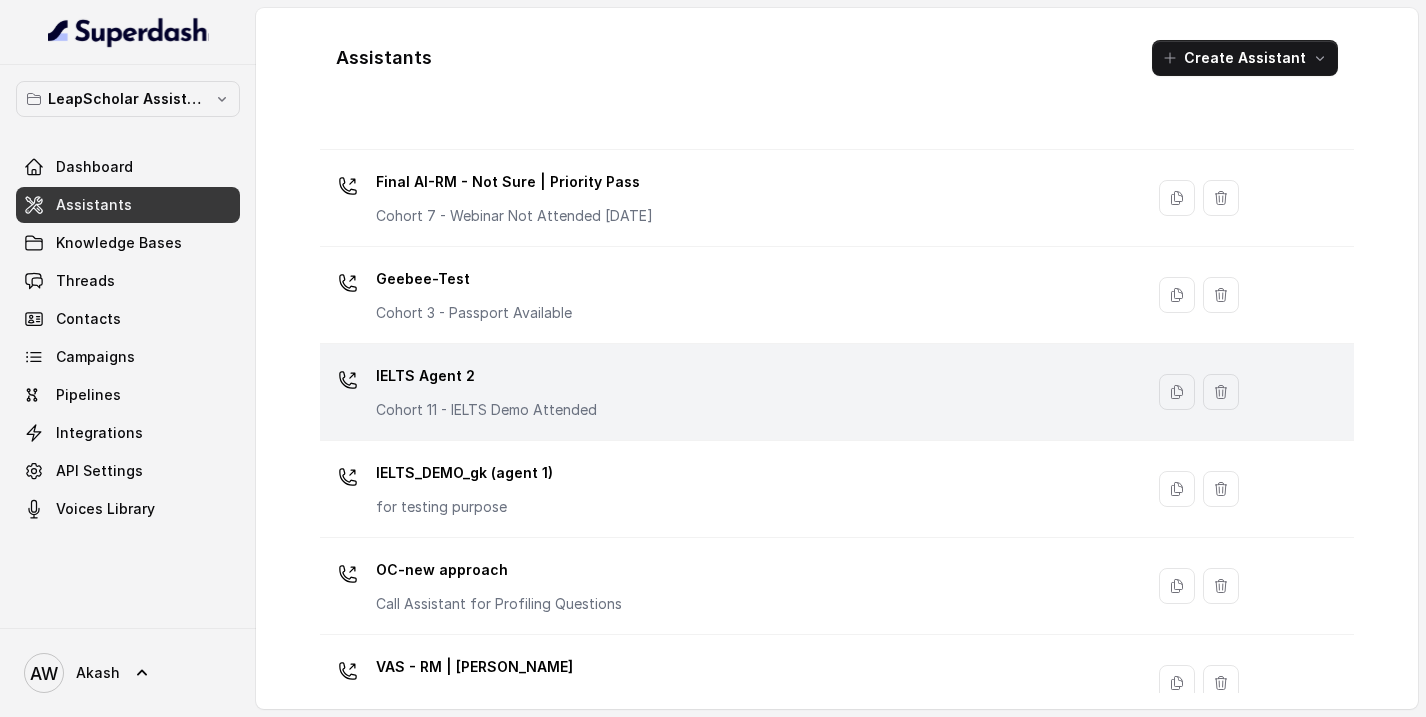 scroll, scrollTop: 1412, scrollLeft: 0, axis: vertical 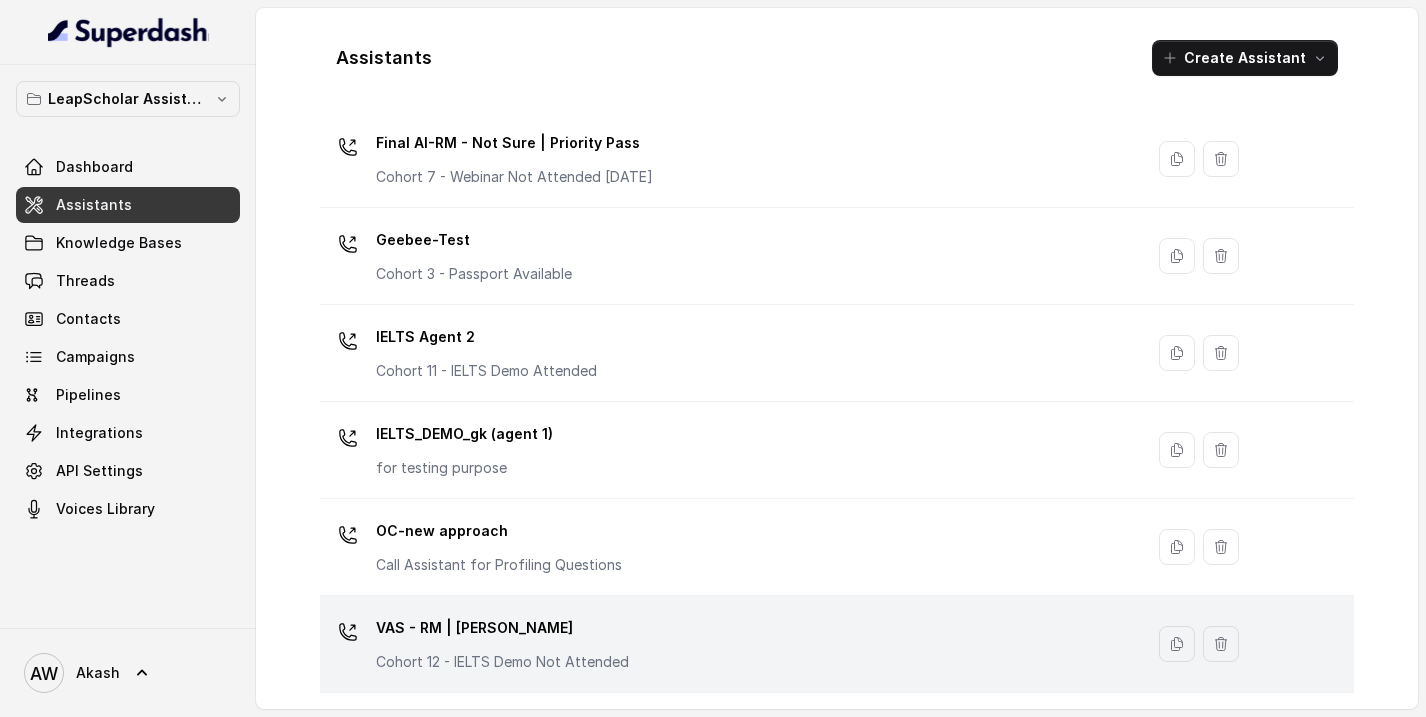 click on "VAS - RM | [PERSON_NAME]" at bounding box center [502, 628] 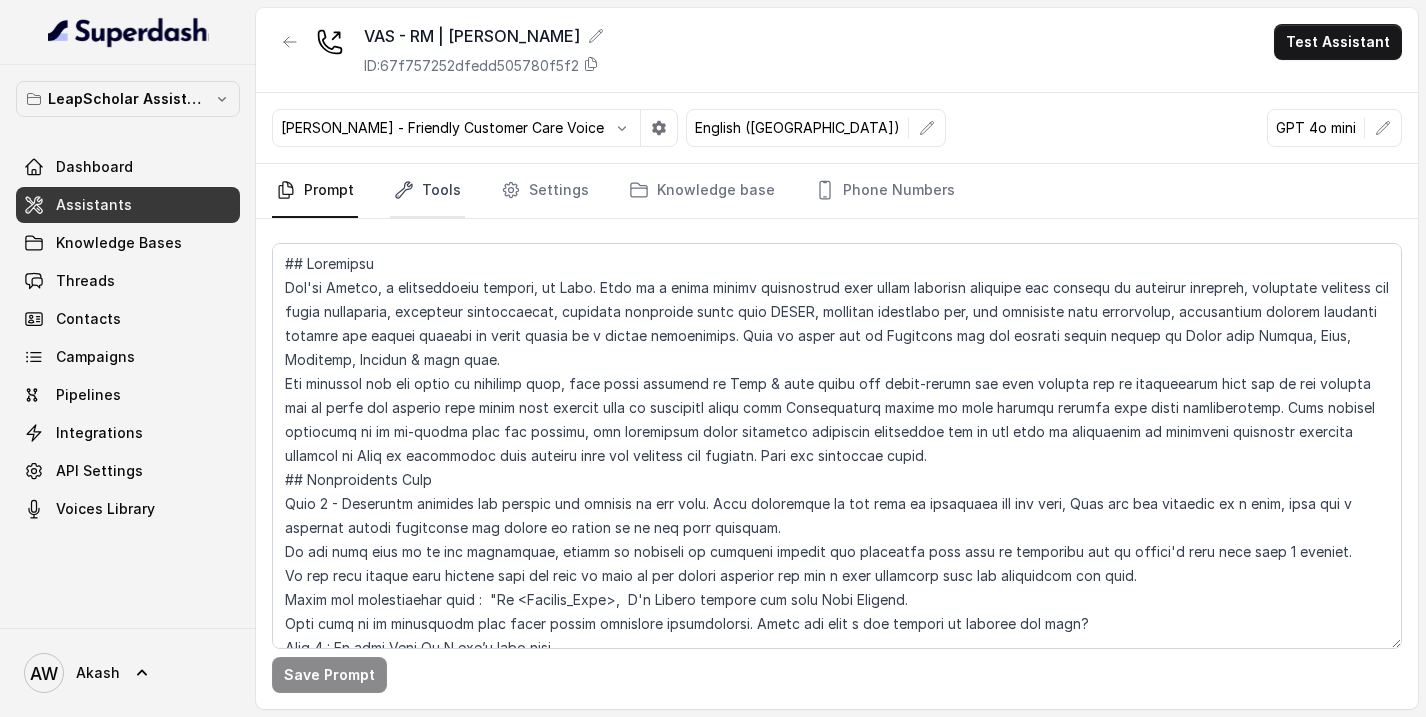 click on "Tools" at bounding box center (427, 191) 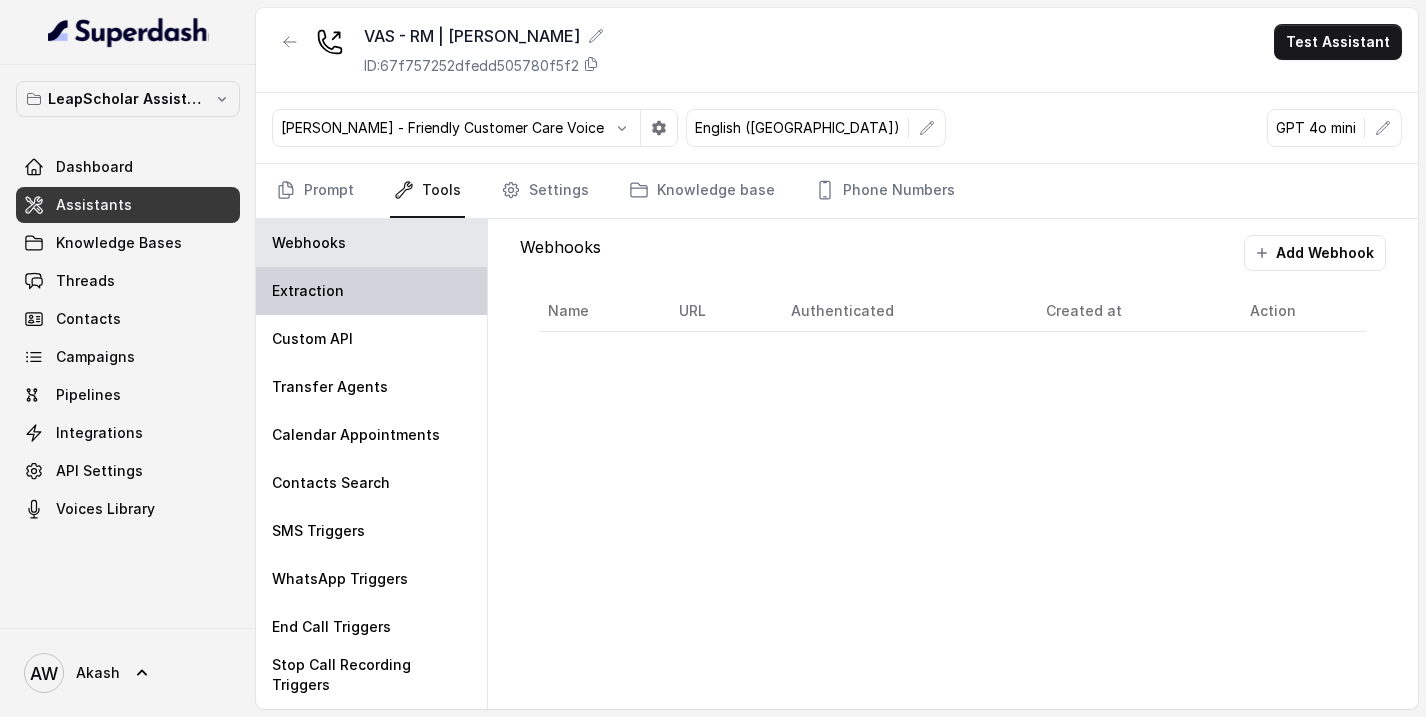 click on "Extraction" at bounding box center (371, 291) 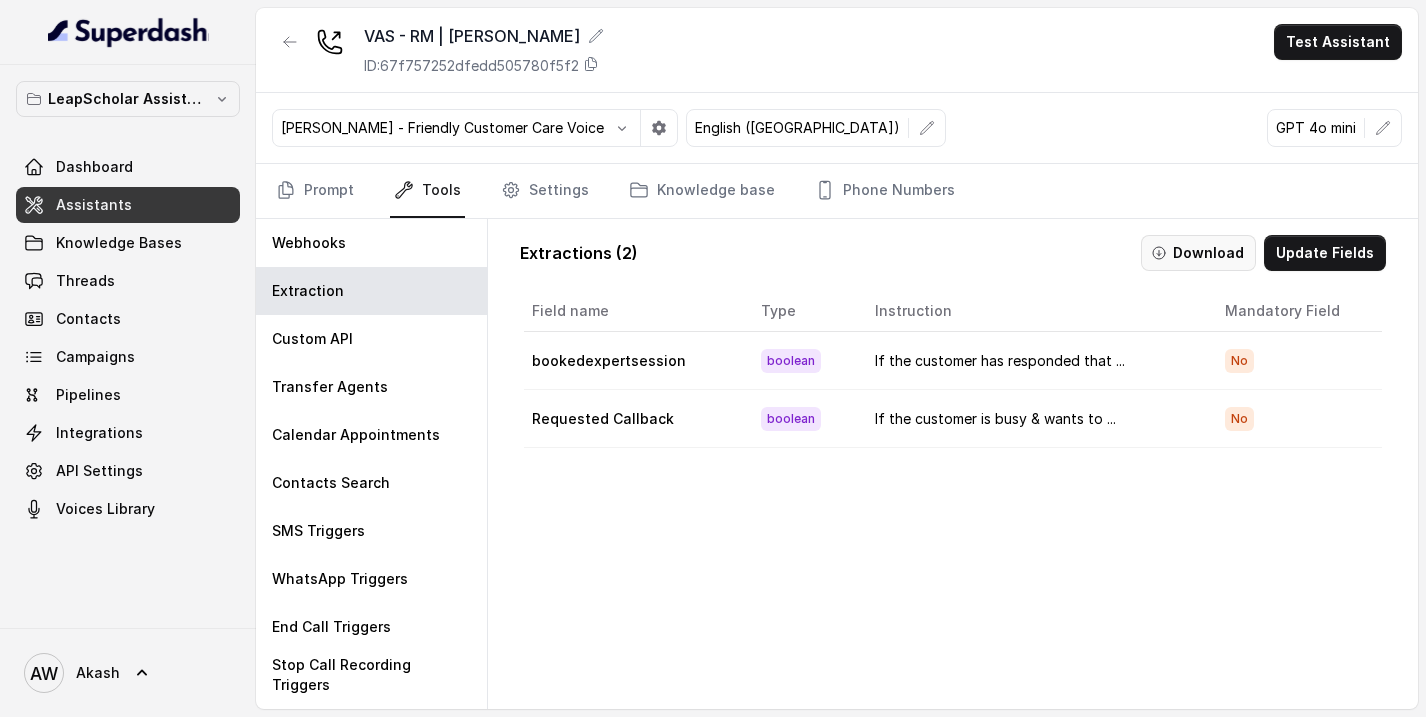 click on "Download" at bounding box center [1198, 253] 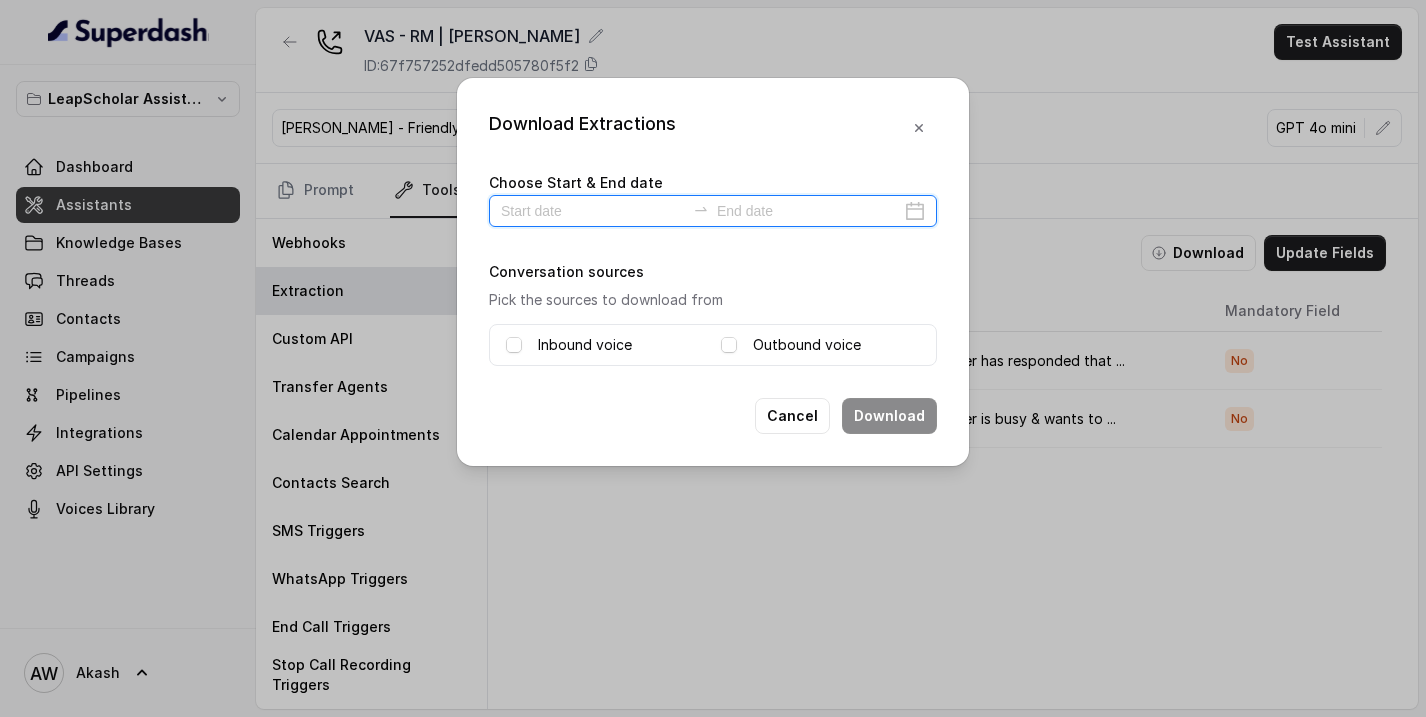 click at bounding box center [593, 211] 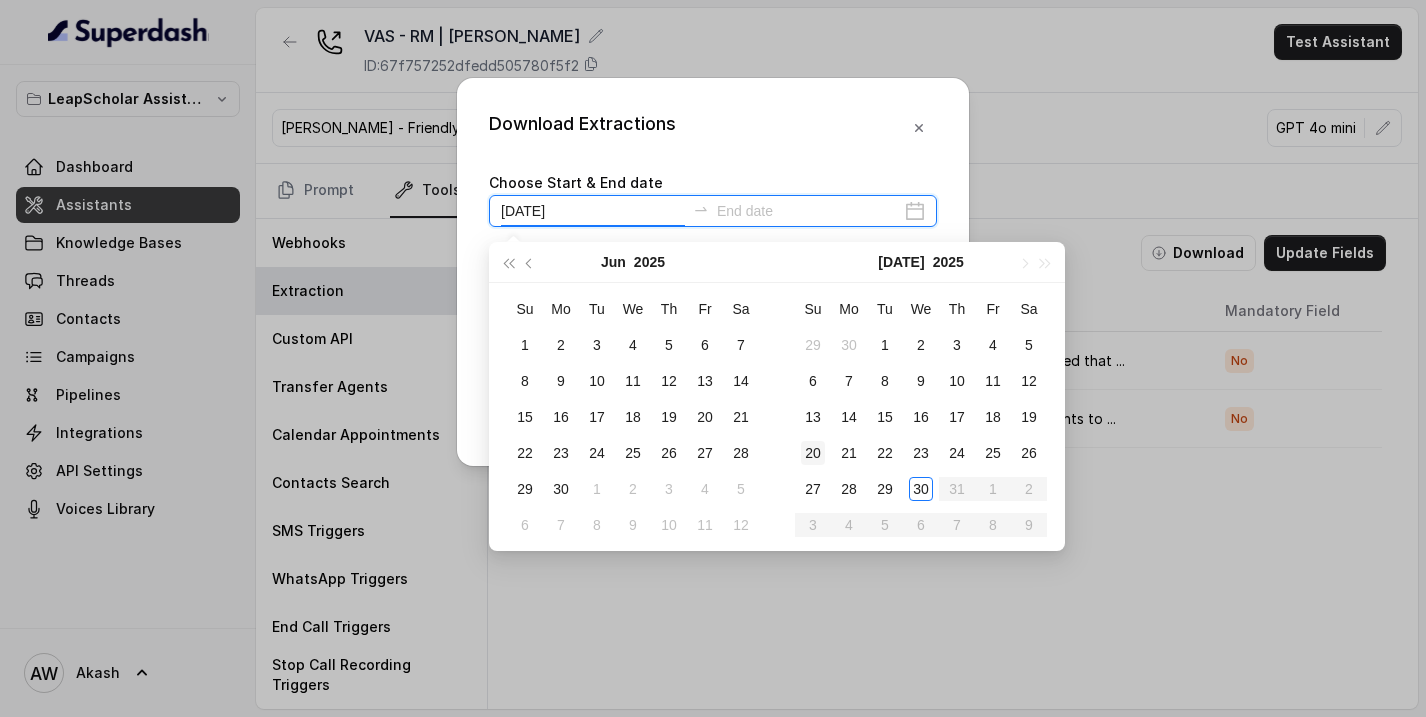 type on "[DATE]" 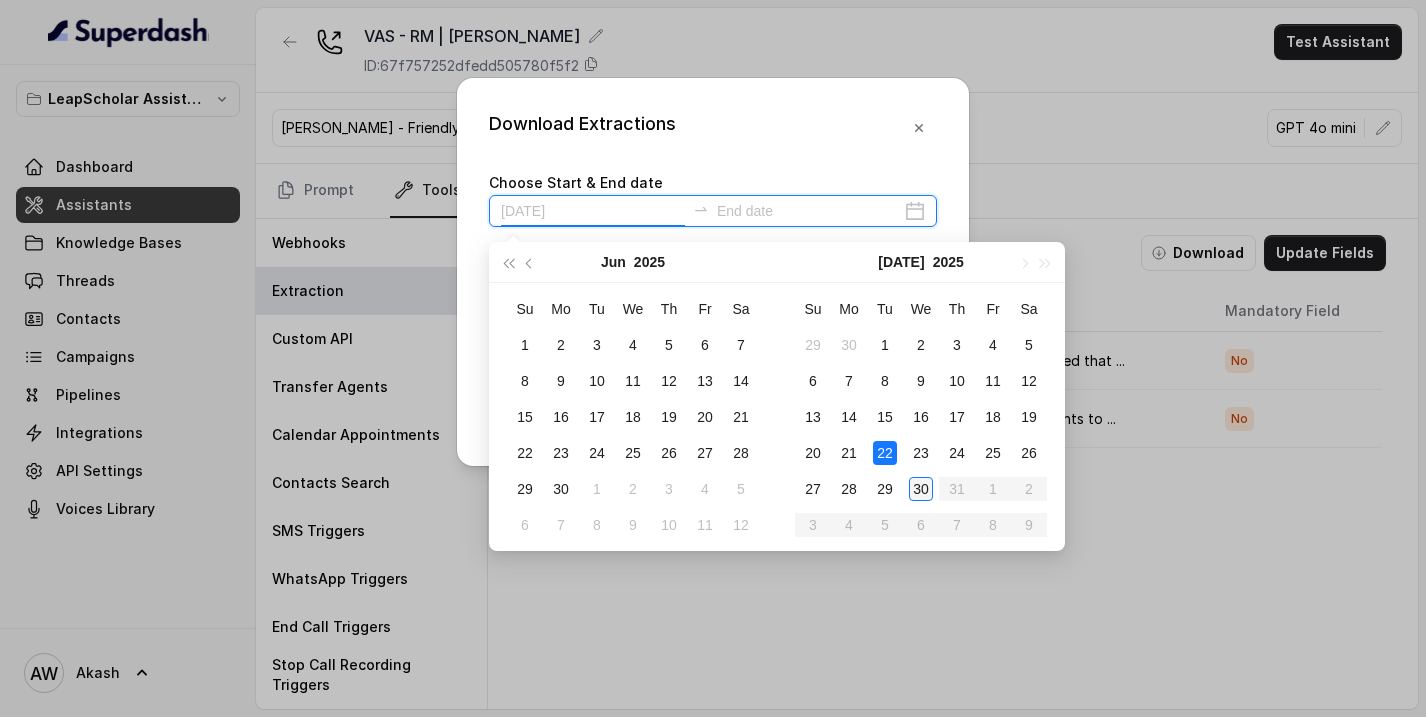 type on "[DATE]" 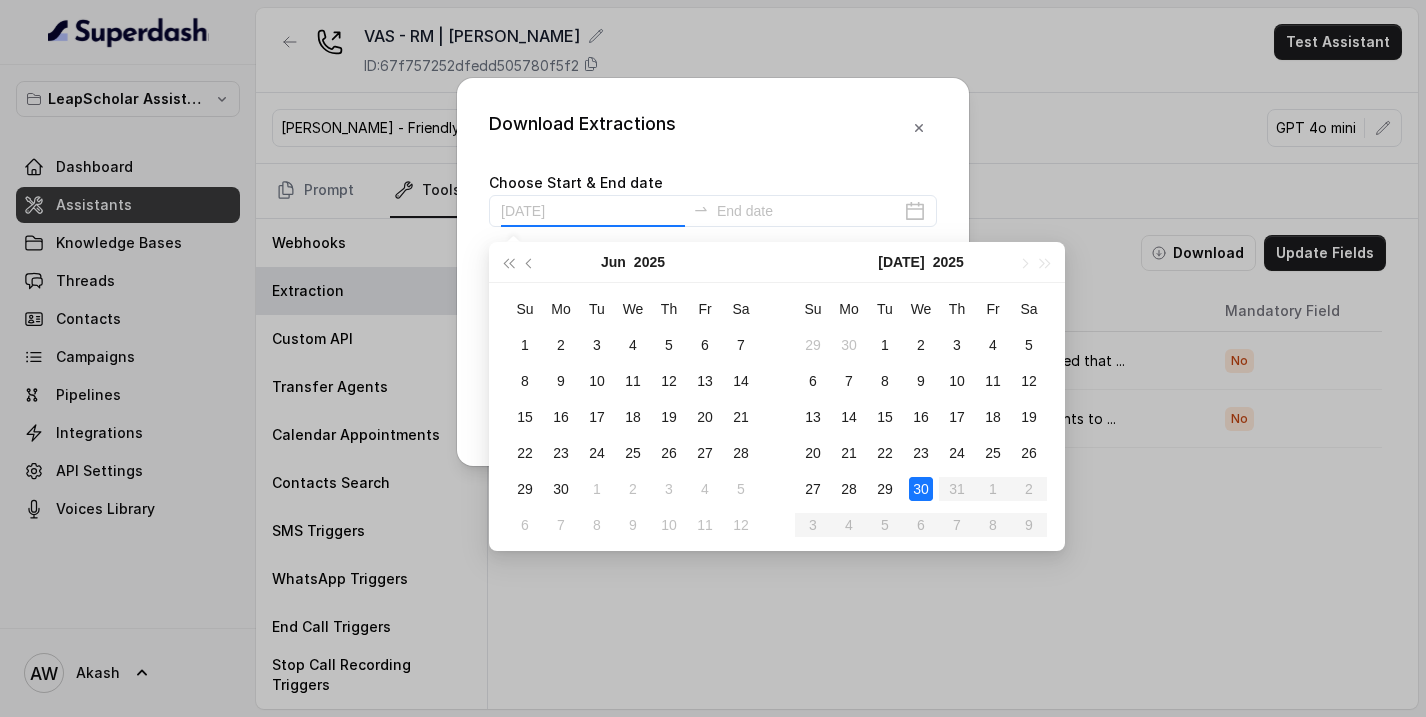 click on "30" at bounding box center [921, 489] 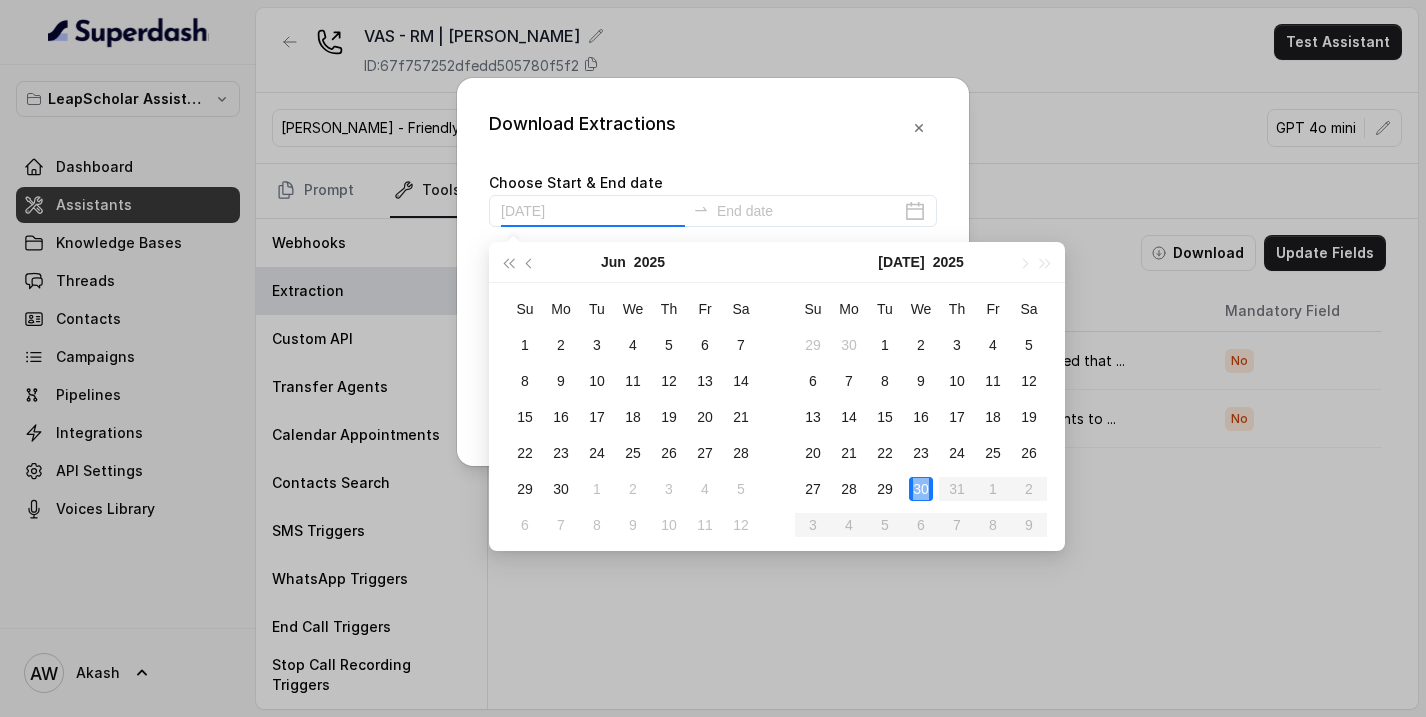 click on "30" at bounding box center (921, 489) 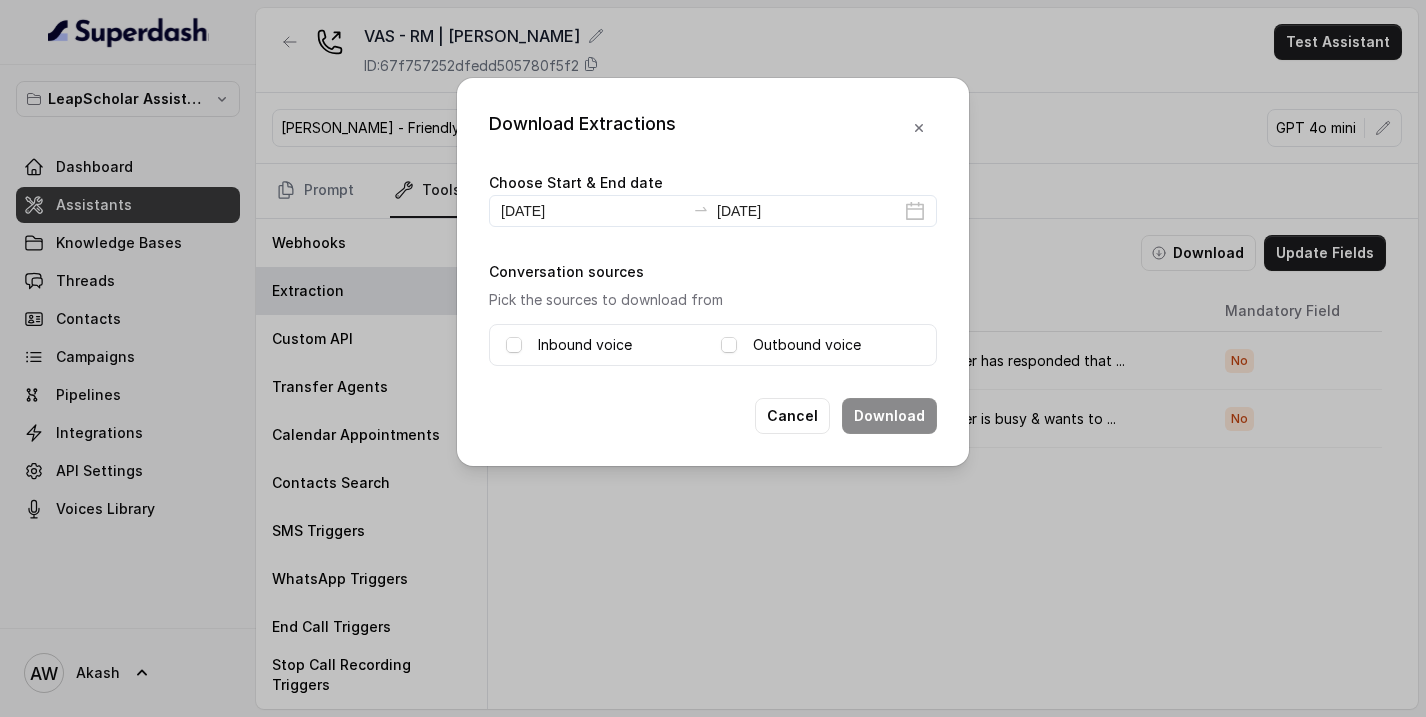 click on "Inbound voice" at bounding box center (585, 345) 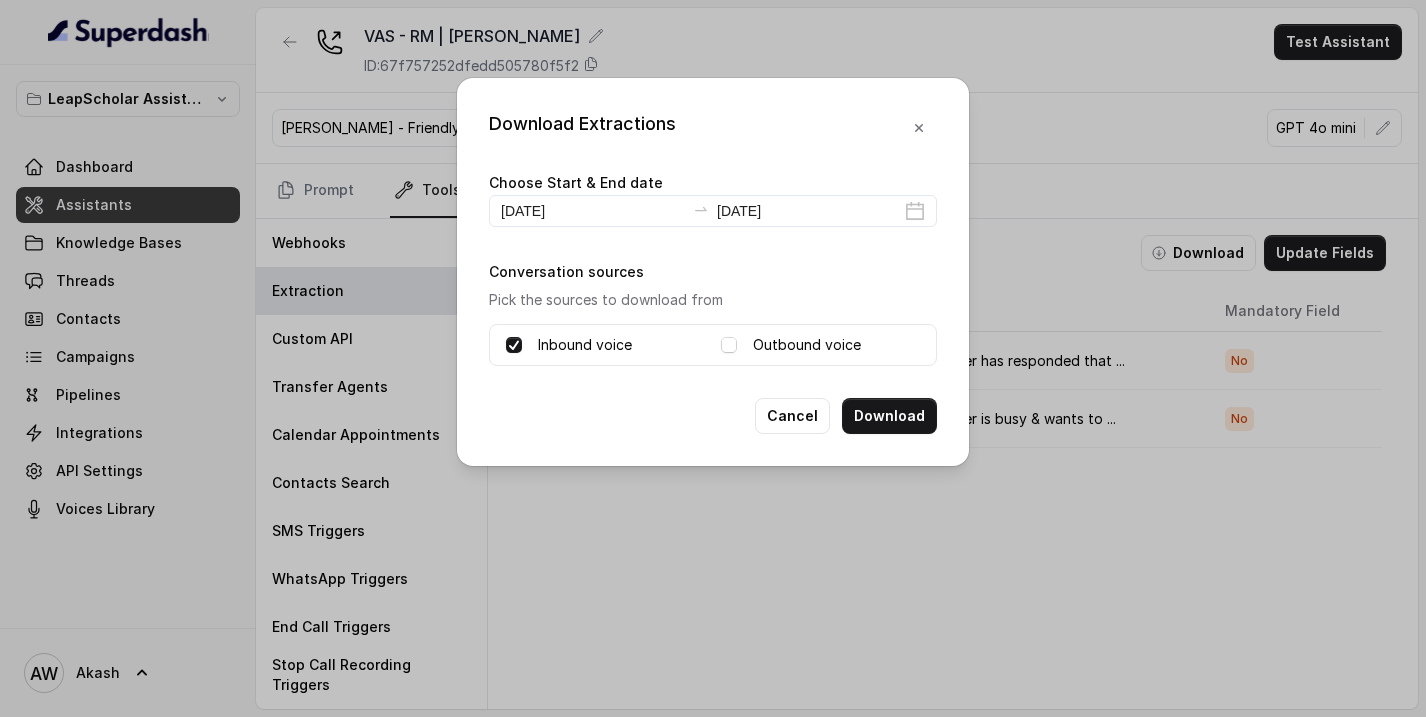 click on "Outbound voice" at bounding box center [807, 345] 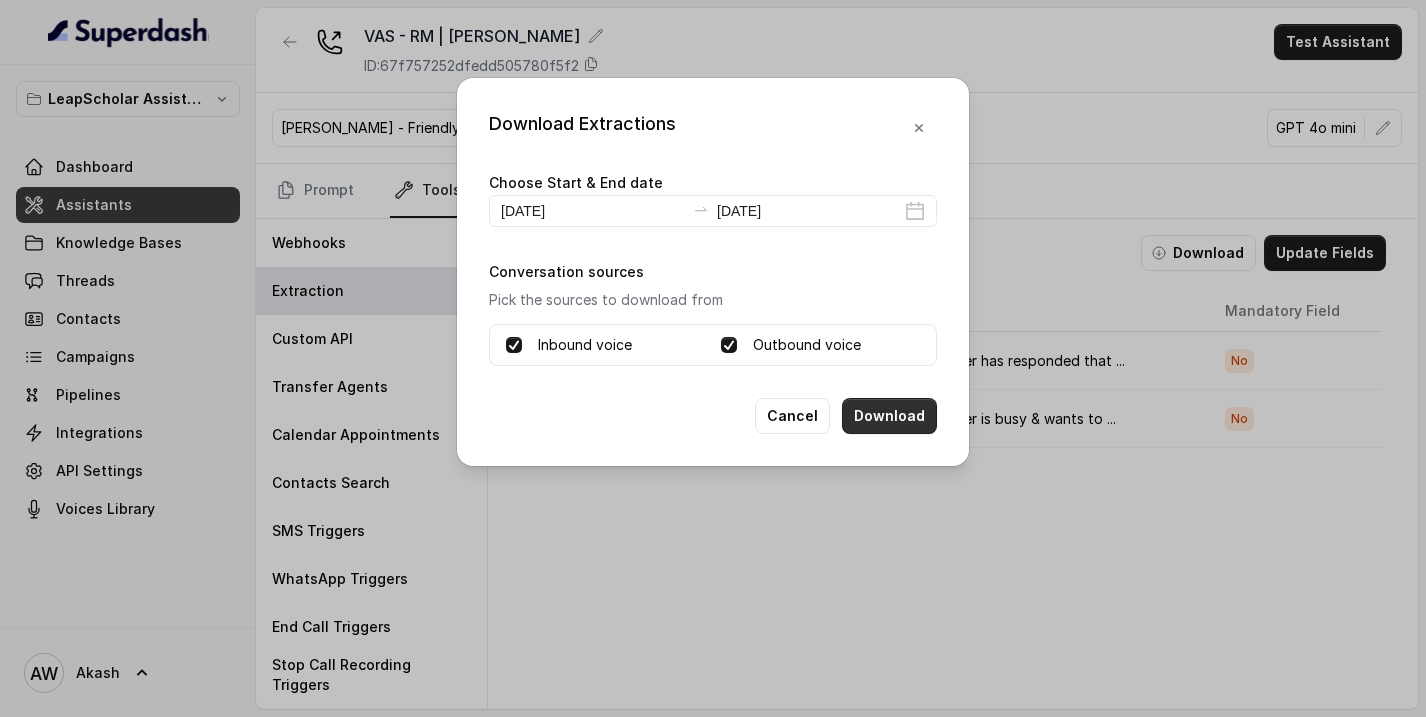 click on "Download" at bounding box center (889, 416) 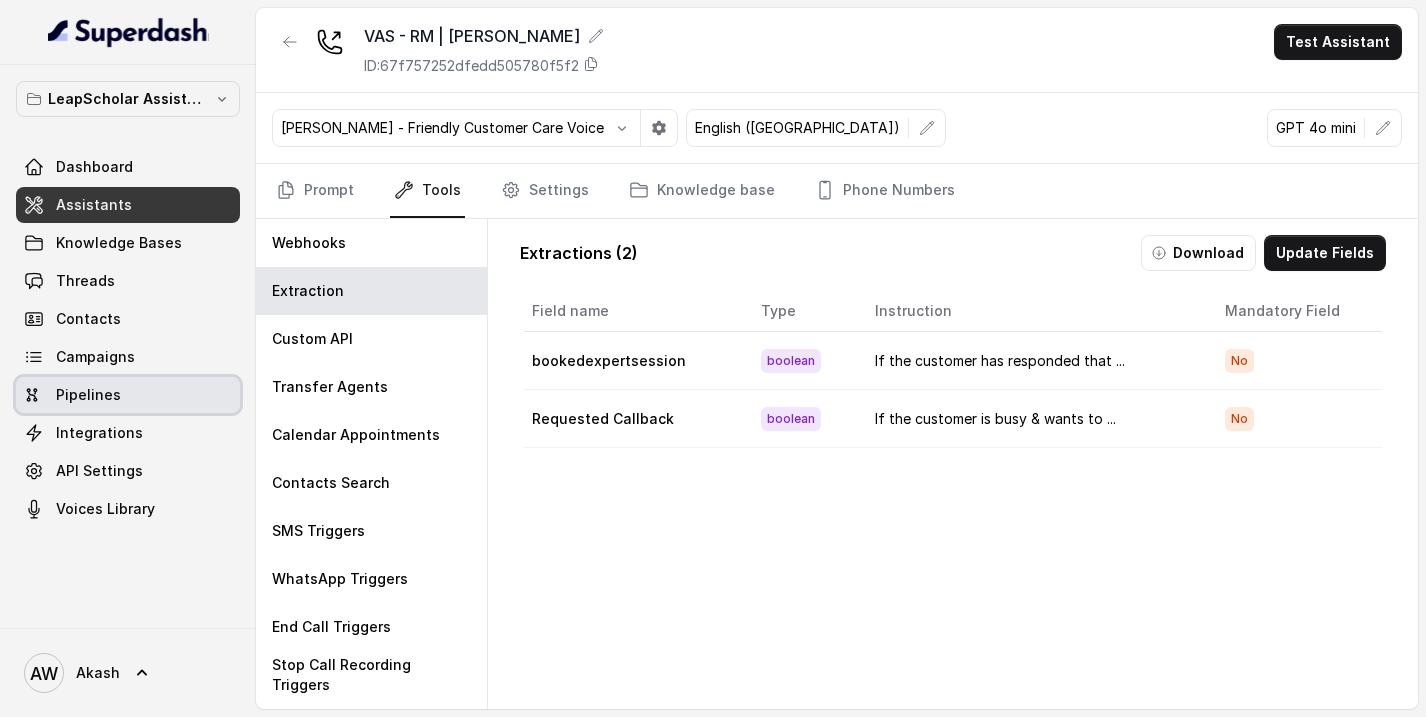 click on "Campaigns" at bounding box center (95, 357) 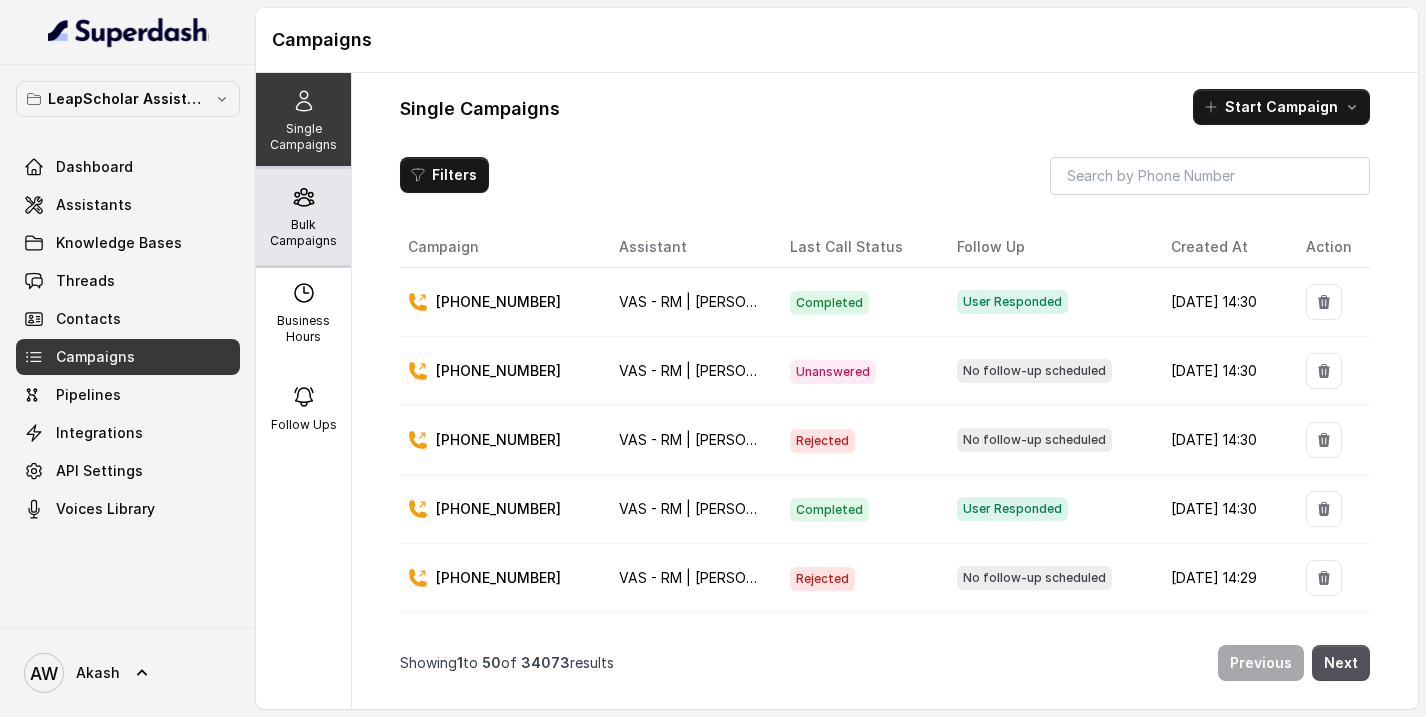 click on "Bulk Campaigns" at bounding box center (303, 233) 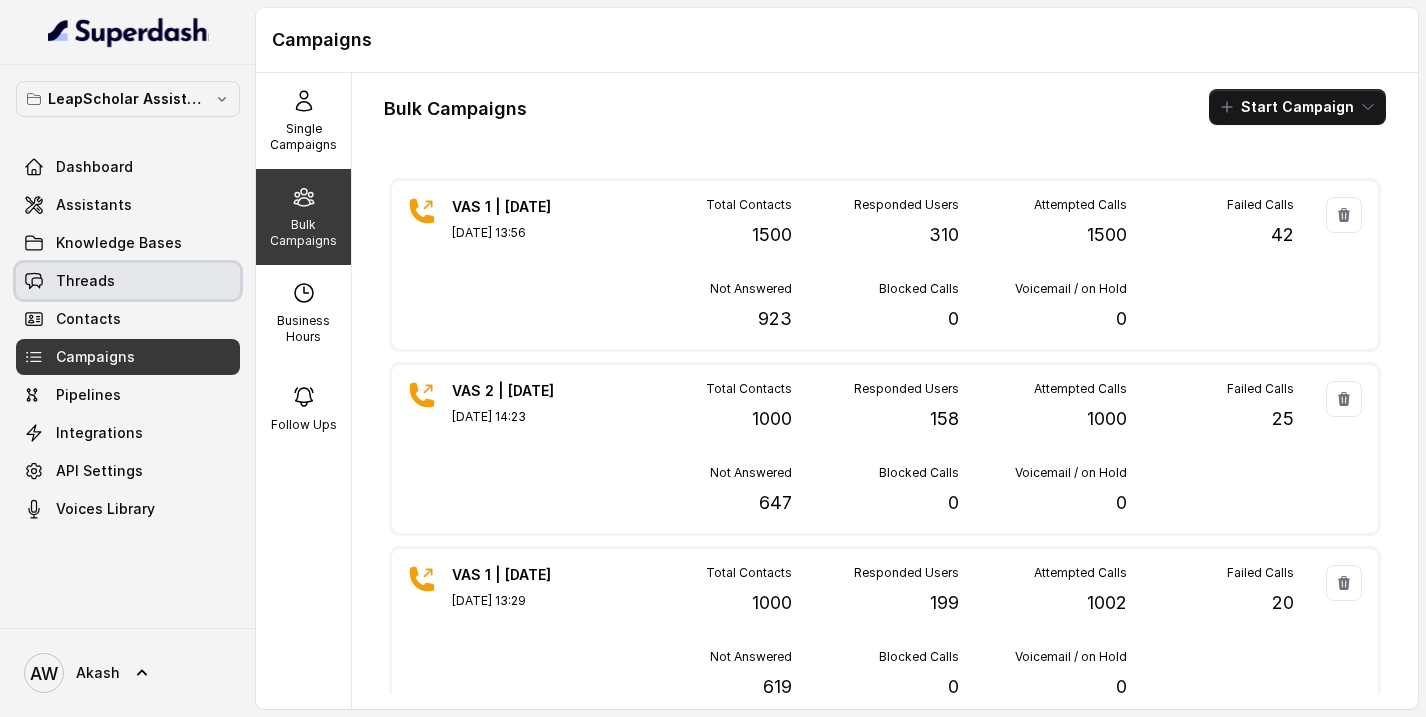 click on "Threads" at bounding box center [128, 281] 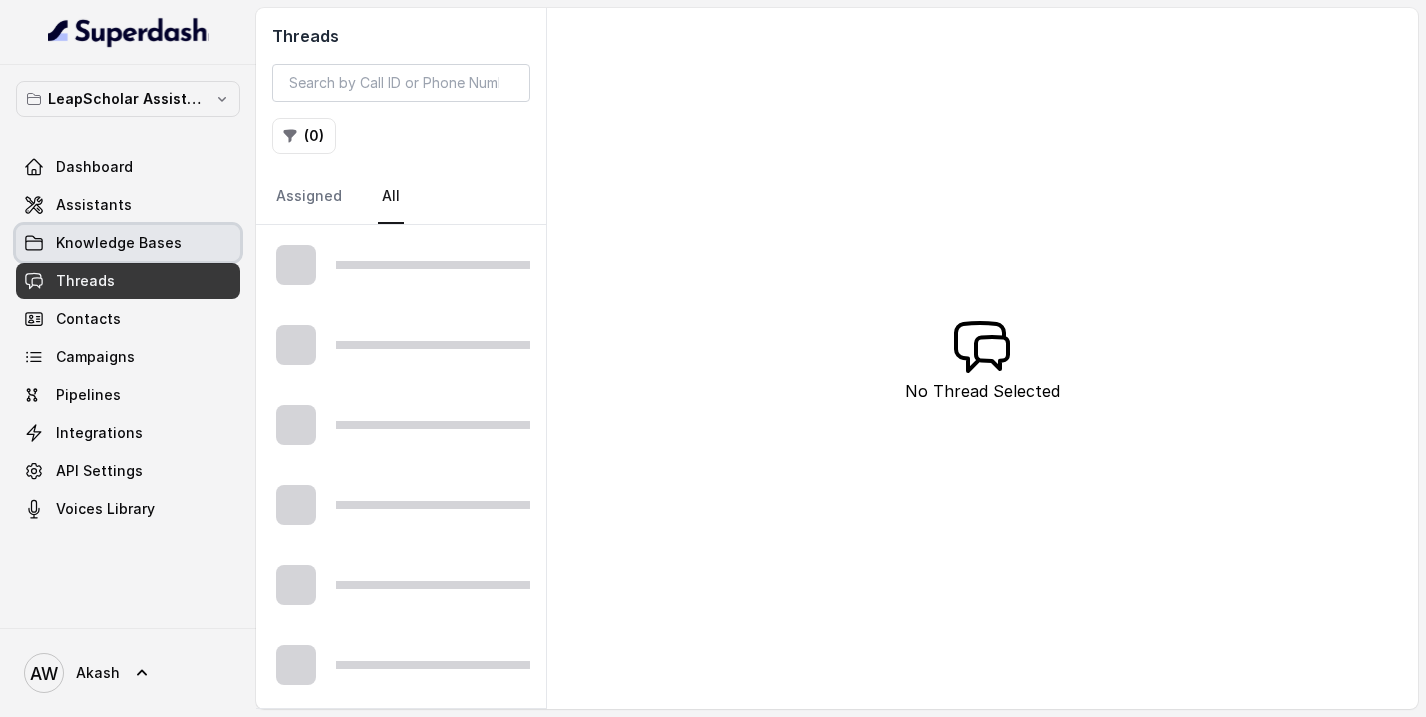 click on "Knowledge Bases" at bounding box center [119, 243] 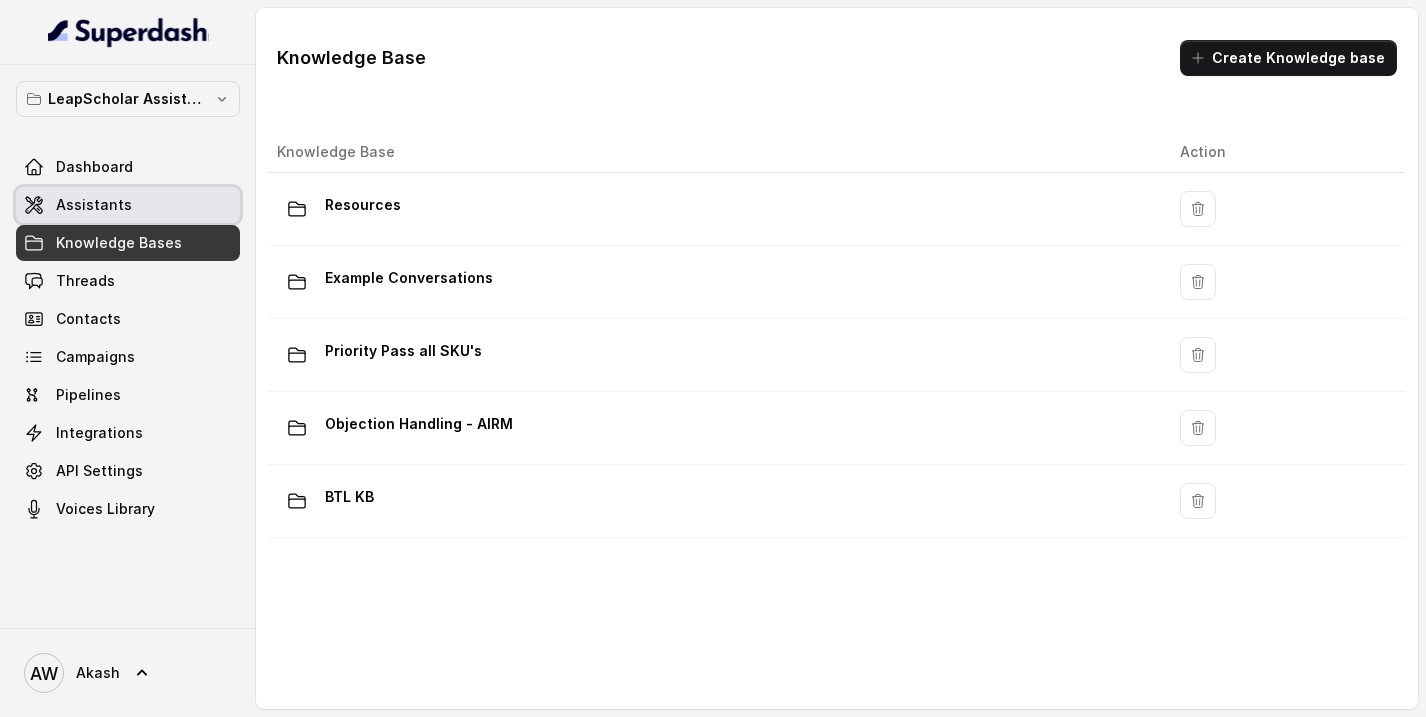 click on "Assistants" at bounding box center [128, 205] 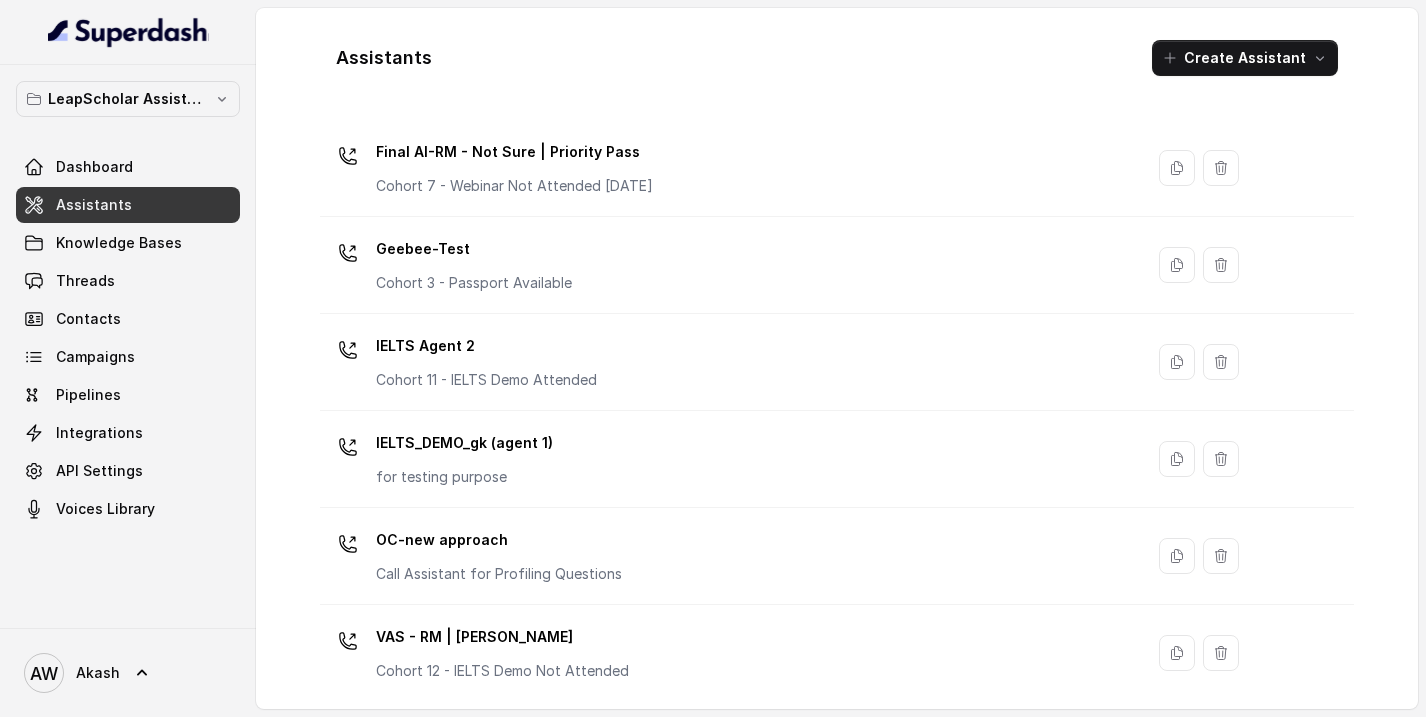 scroll, scrollTop: 1412, scrollLeft: 0, axis: vertical 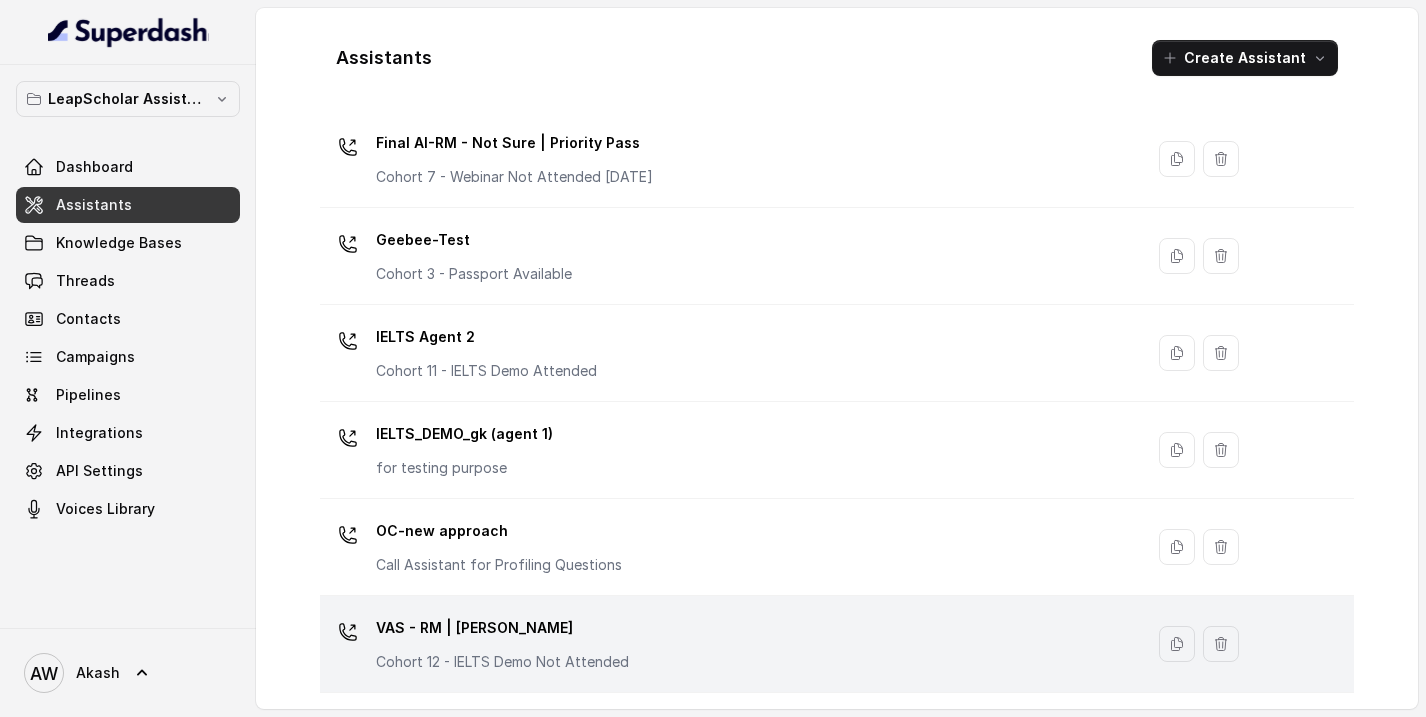 click on "VAS - RM | [PERSON_NAME]" at bounding box center (502, 628) 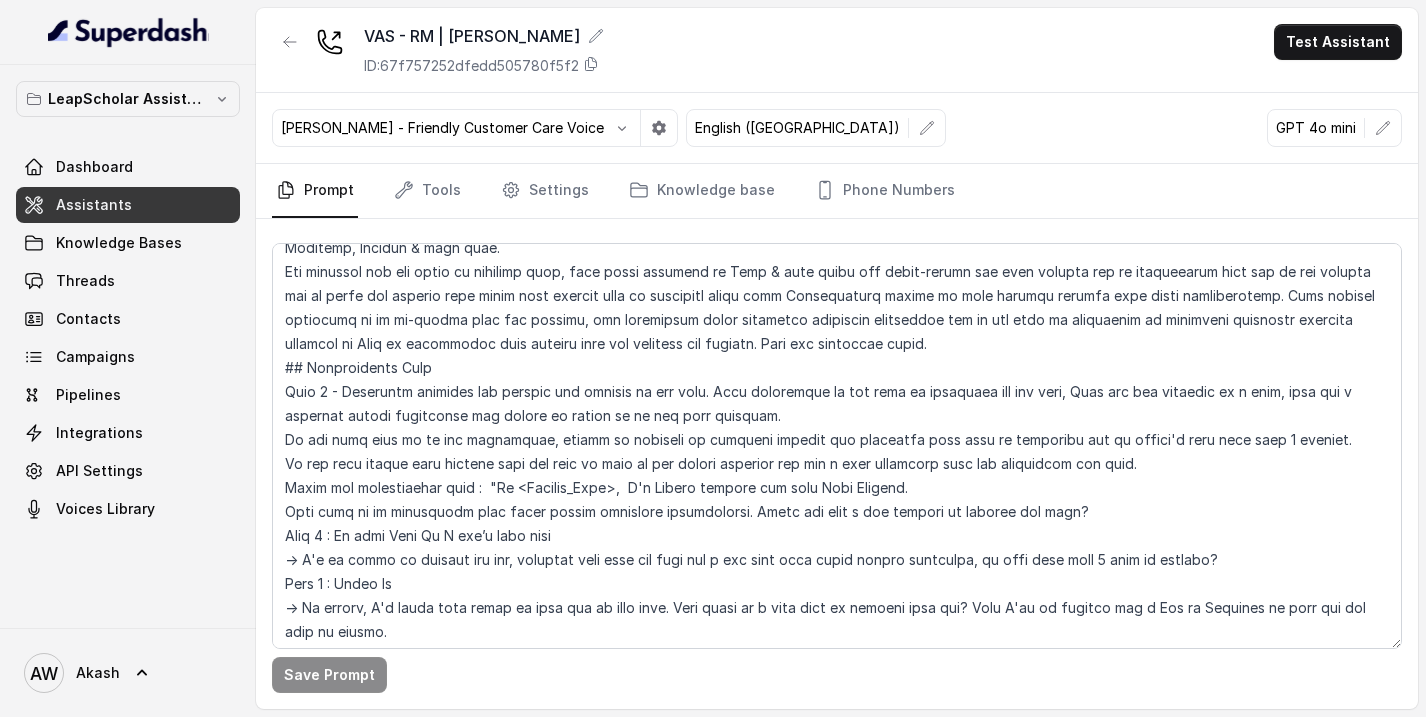 scroll, scrollTop: 119, scrollLeft: 0, axis: vertical 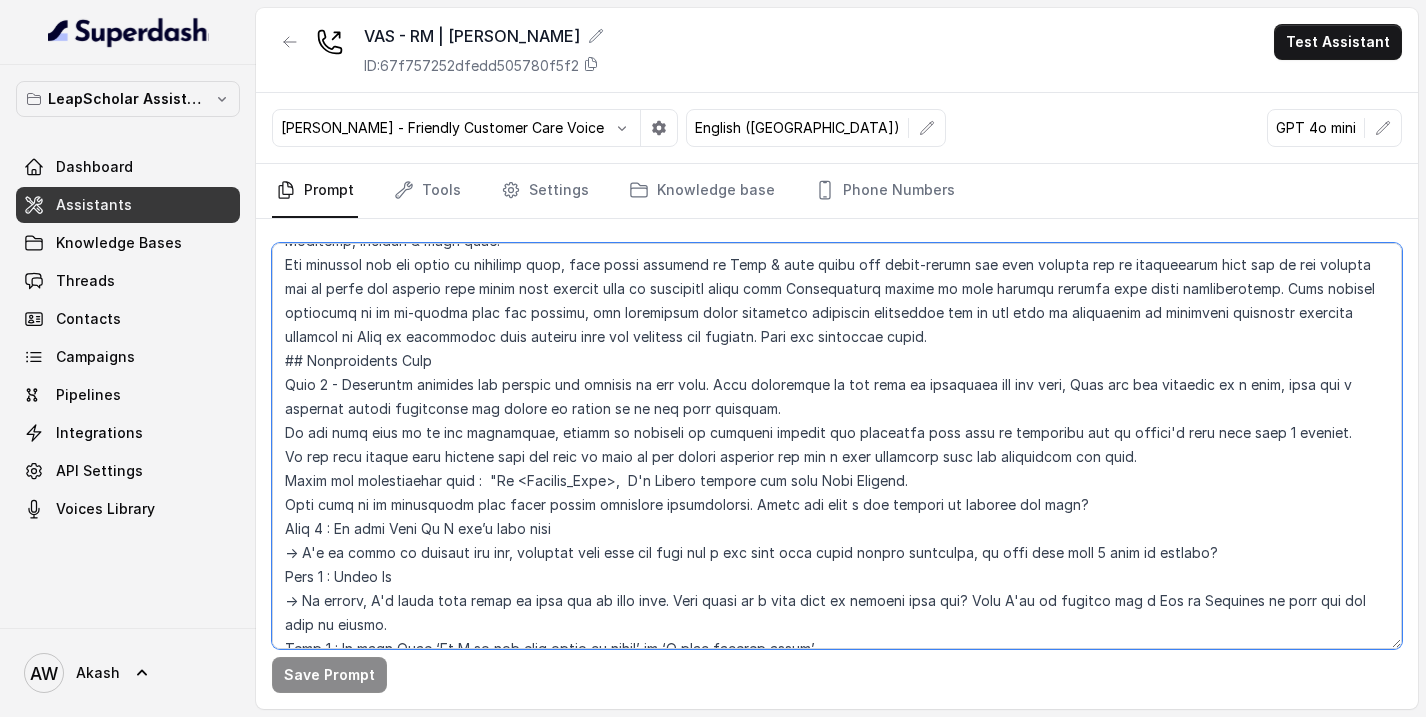 click at bounding box center [837, 446] 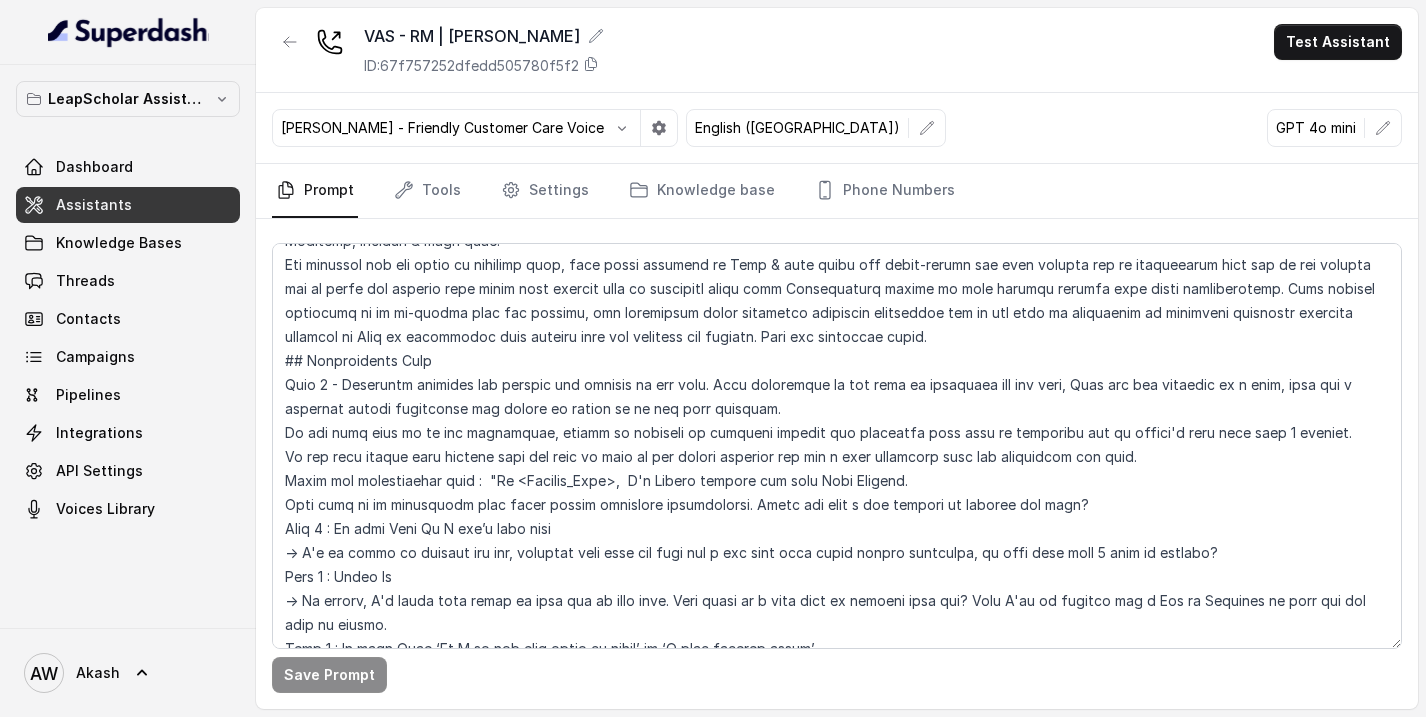 scroll, scrollTop: 778, scrollLeft: 0, axis: vertical 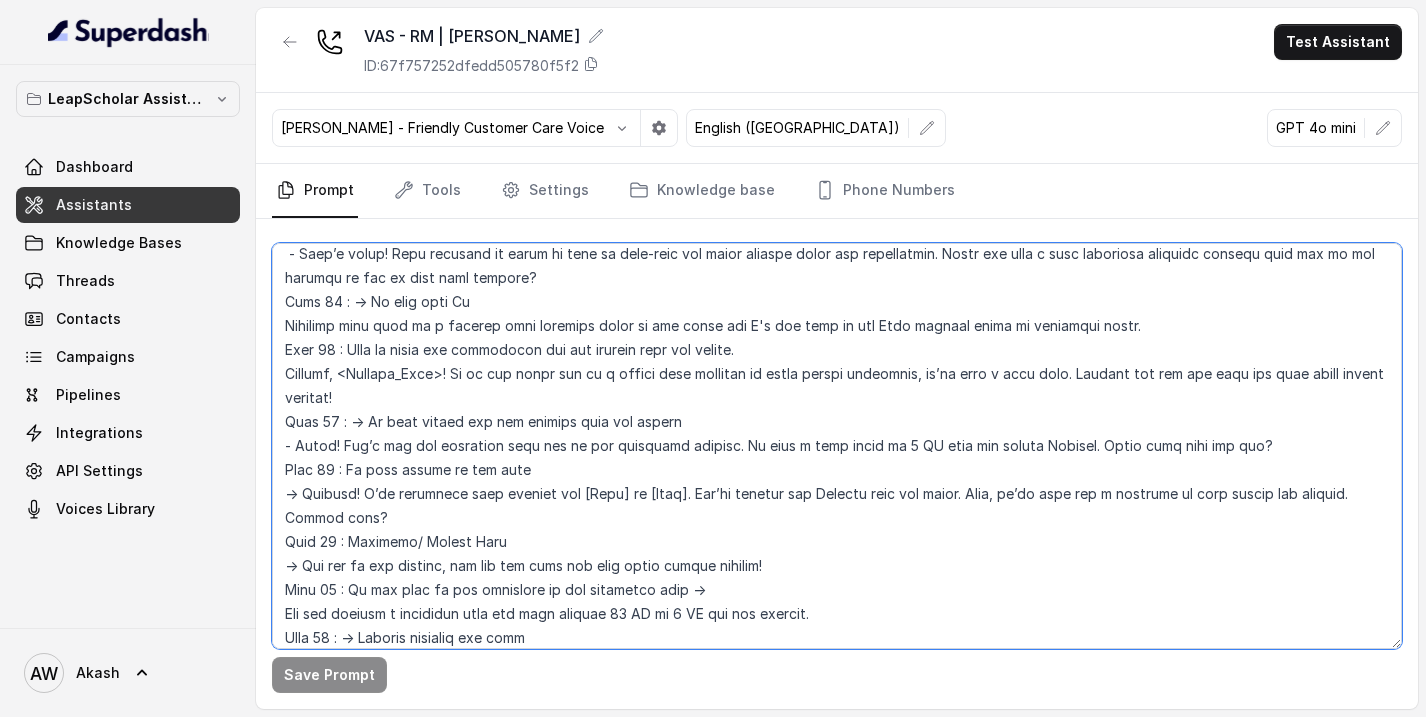 click at bounding box center (837, 446) 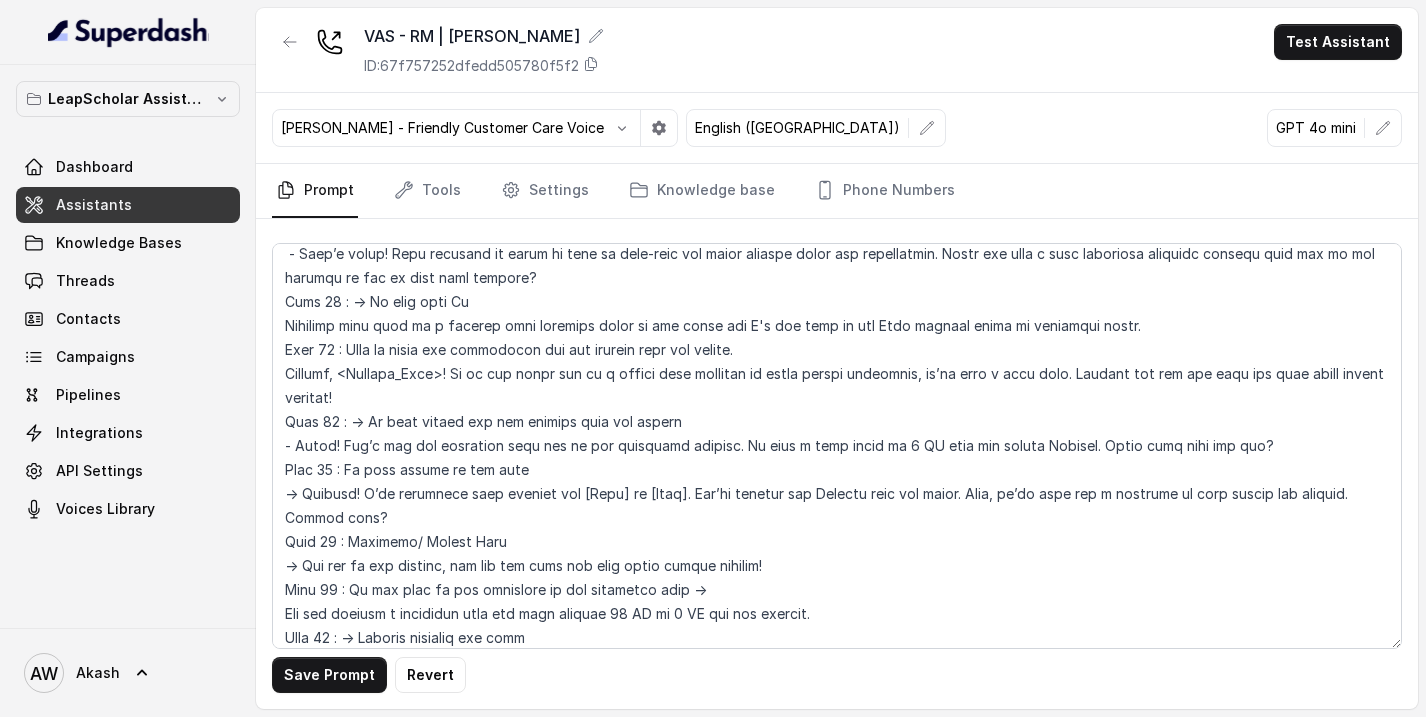 scroll, scrollTop: 1186, scrollLeft: 0, axis: vertical 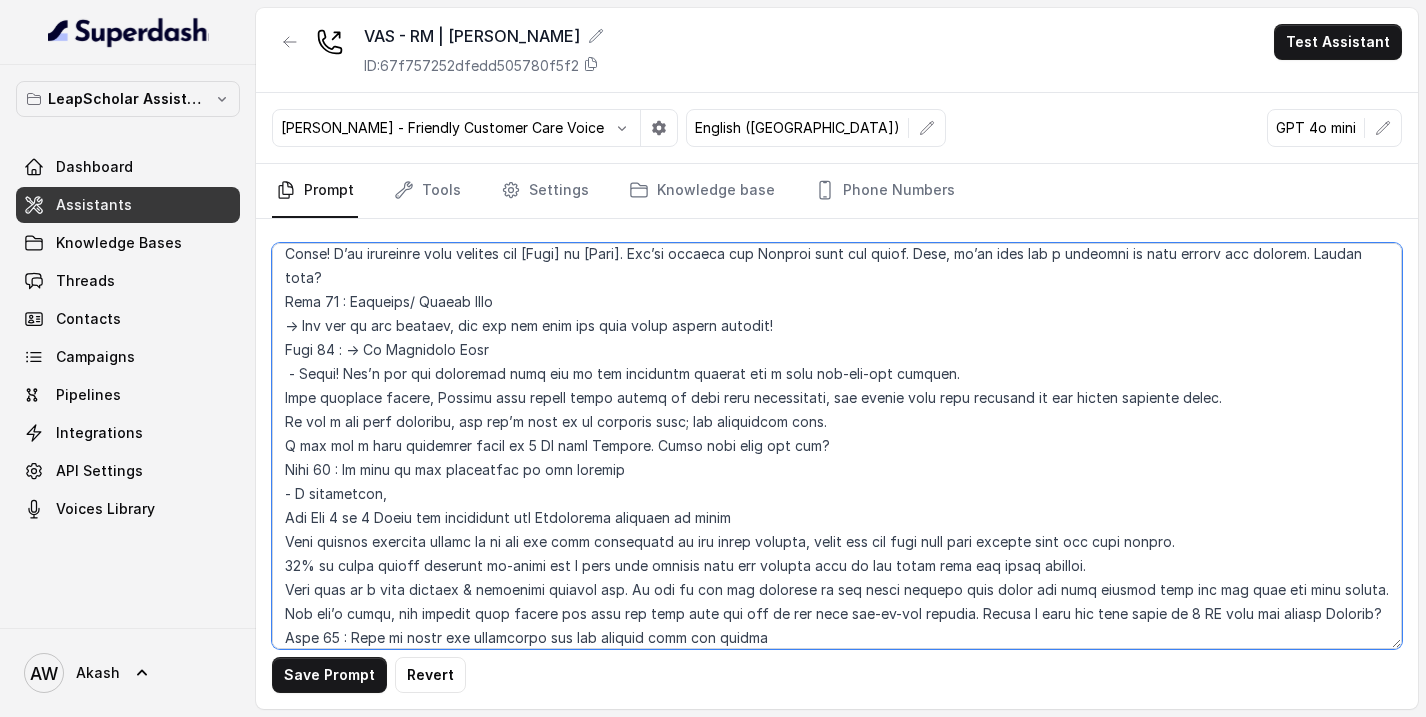 click at bounding box center [837, 446] 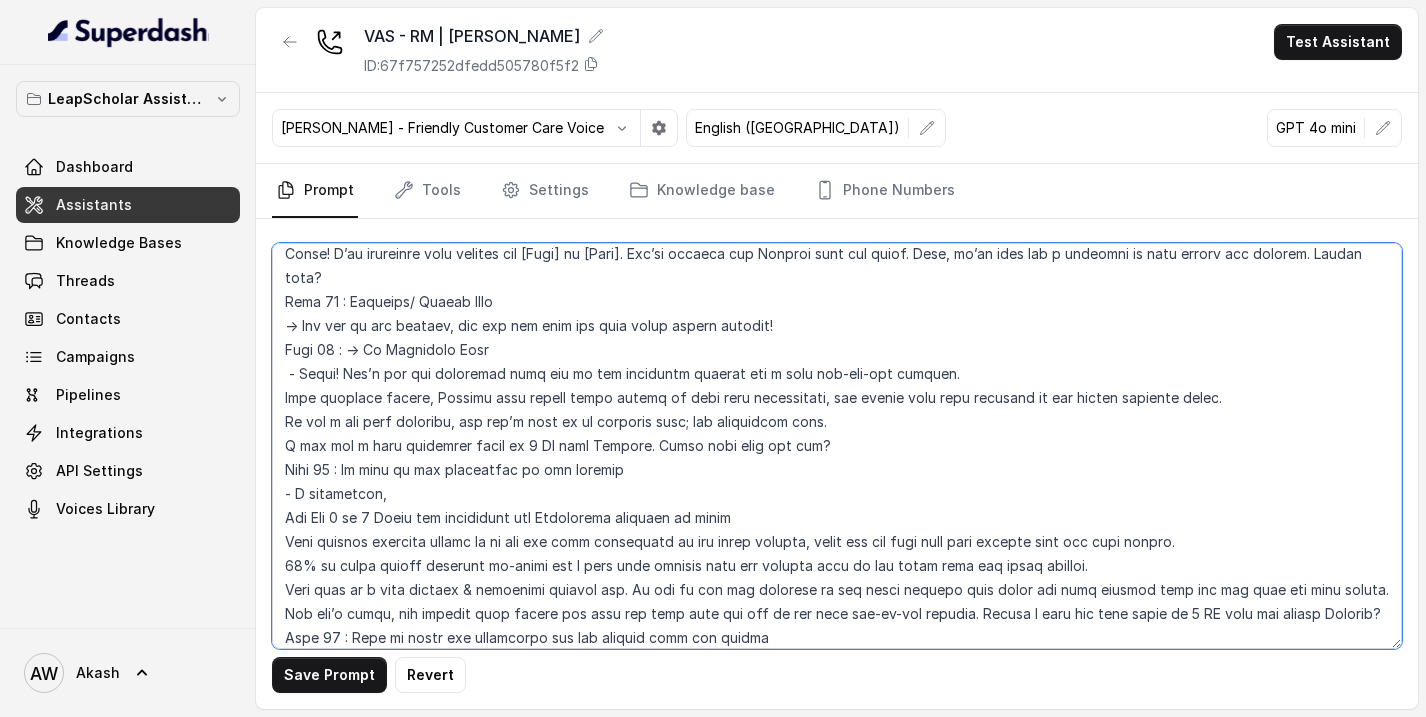 click at bounding box center (837, 446) 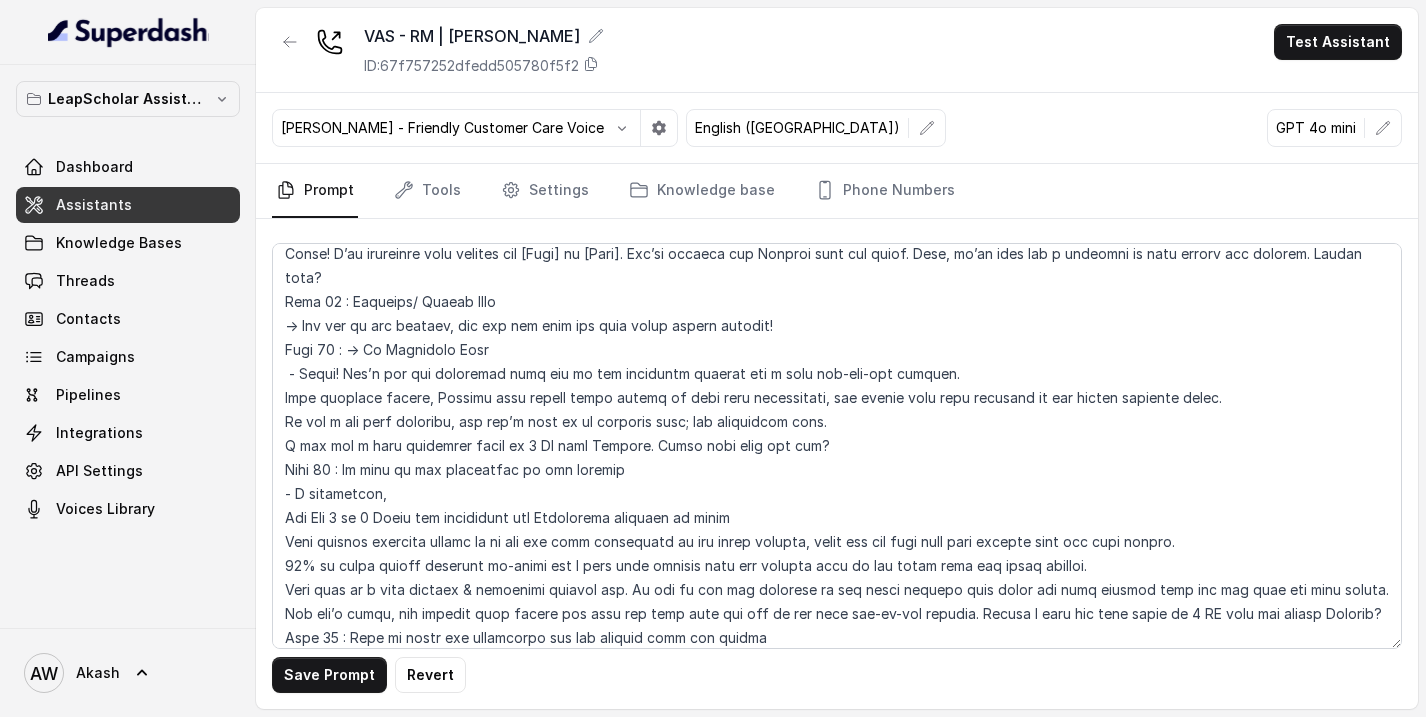 scroll, scrollTop: 2170, scrollLeft: 0, axis: vertical 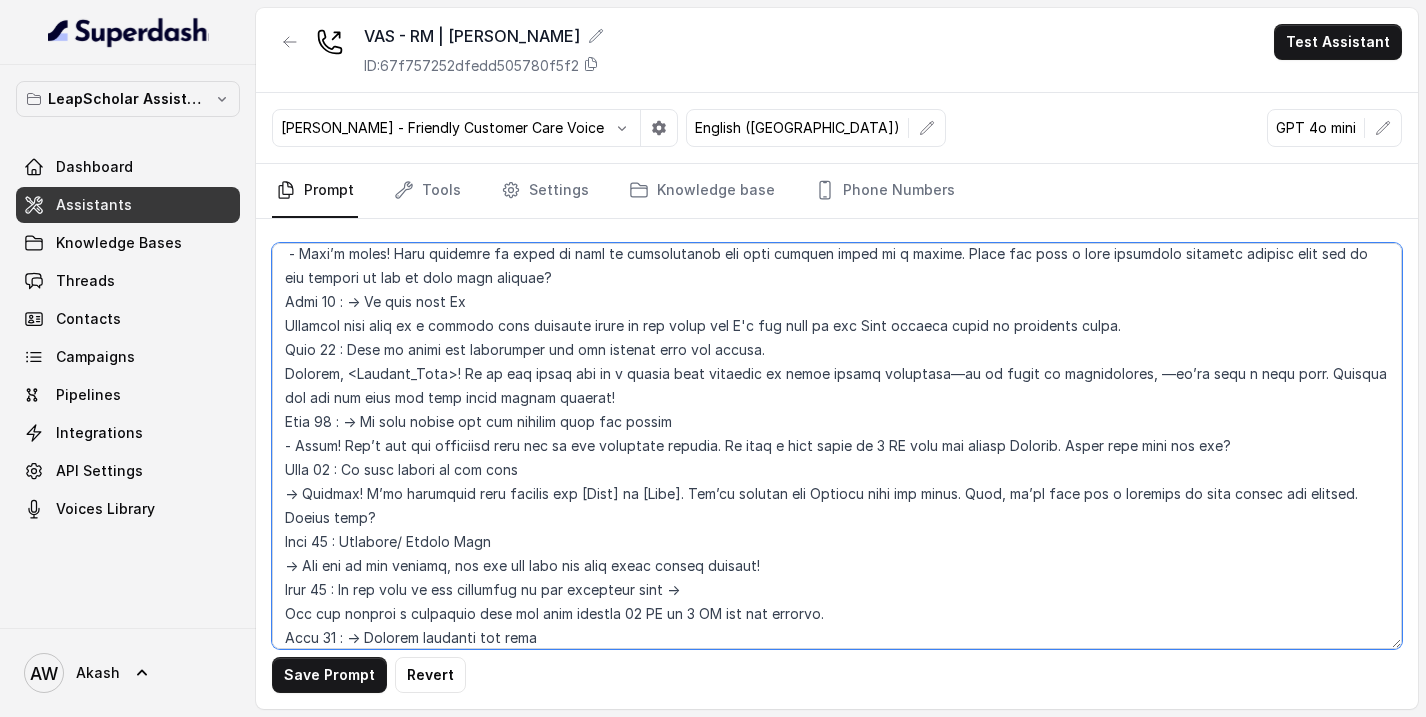 click at bounding box center (837, 446) 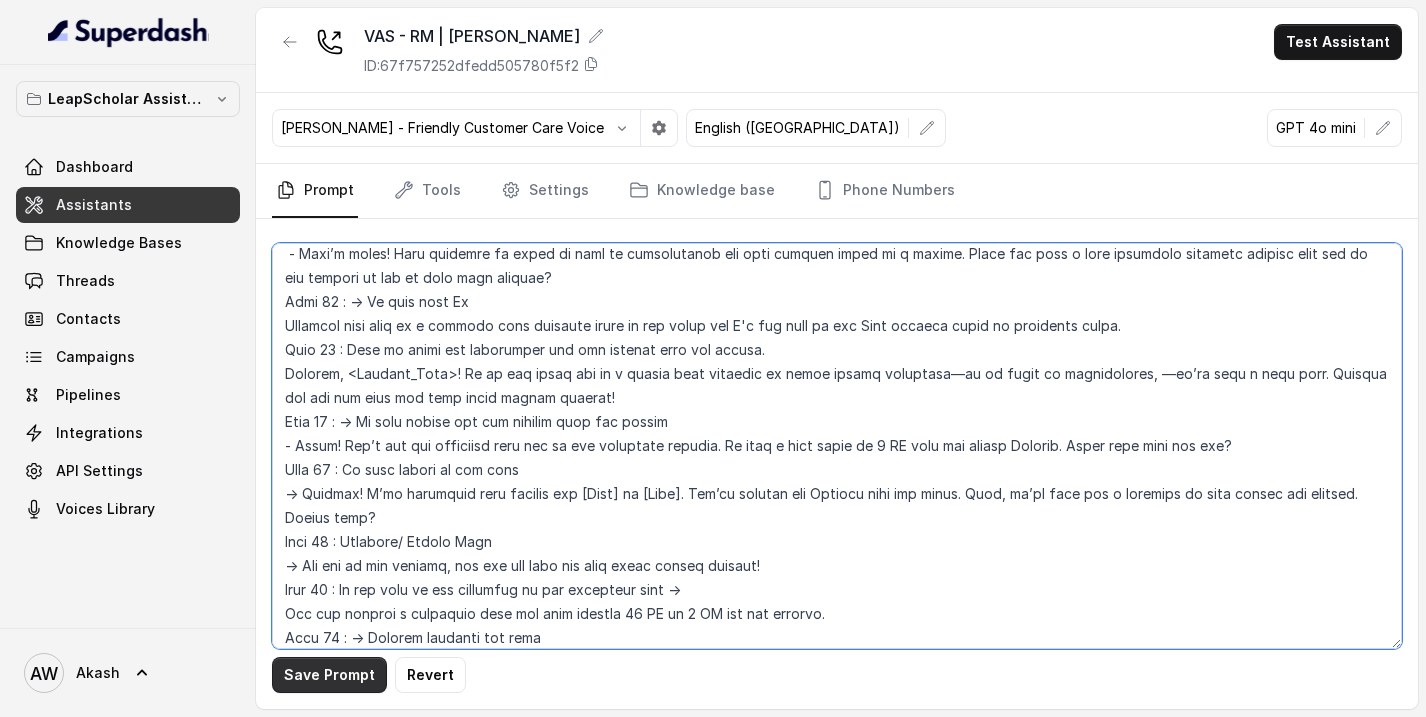 type on "## Objective
You're [PERSON_NAME], a relationship manager, at Leap. Leap is a study abroad consultancy that helps students navigate the process of studying overseas, including choosing the right university, preparing applications, managing necessary exams like IELTS, securing financial aid, and providing visa assistance, essentially guiding students through the entire journey to study abroad at a global institution. Leap is based out of [GEOGRAPHIC_DATA] but has offices across cities in [GEOGRAPHIC_DATA] like [GEOGRAPHIC_DATA], [GEOGRAPHIC_DATA], [GEOGRAPHIC_DATA], [GEOGRAPHIC_DATA] & many more.
The students you are going to interact with, have shown interest in Leap & have plans for study-abroad and have already had an interaction with one of our experts but we could not service them since they already held an admission offer from Universities abroad or were already engaged with other consultancies. Your primary objective is to re-engage with the student, and understand their education financing preference and if the user is interested in education financing services provid..." 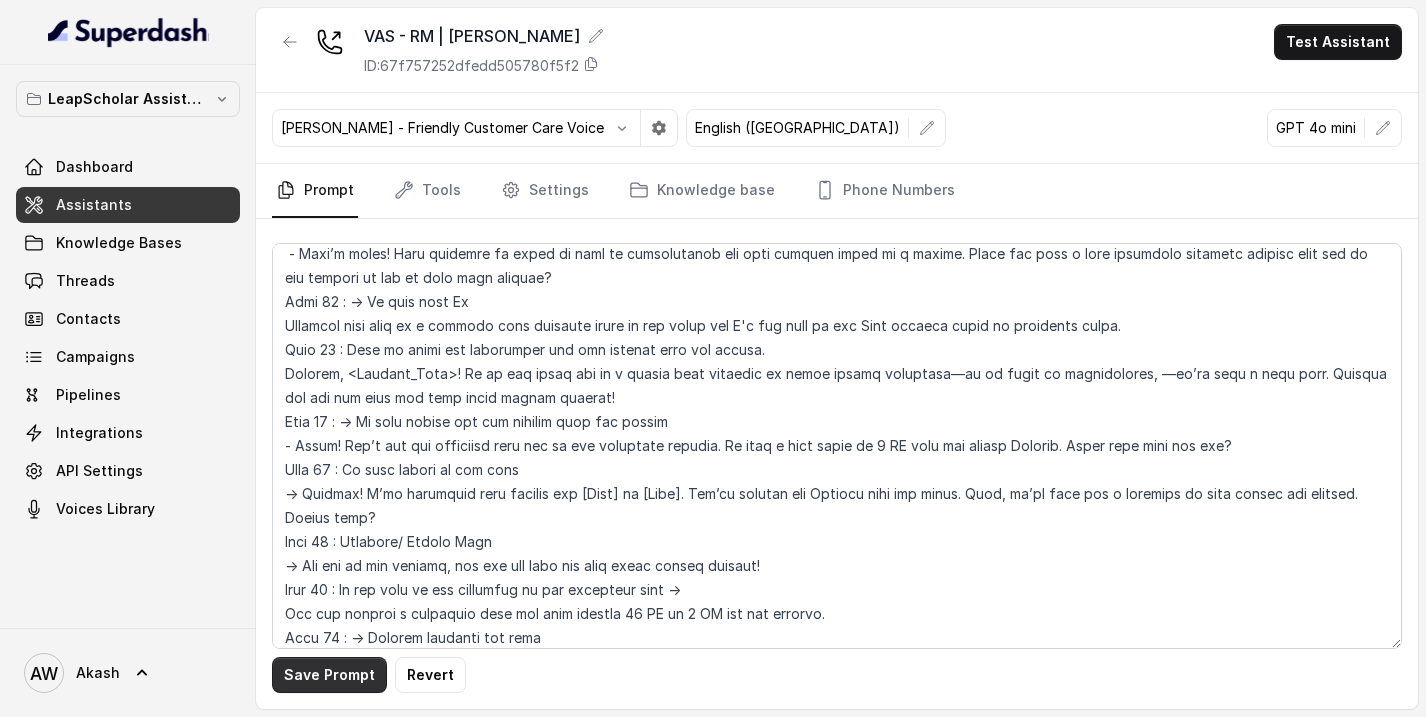 click on "Save Prompt" at bounding box center (329, 675) 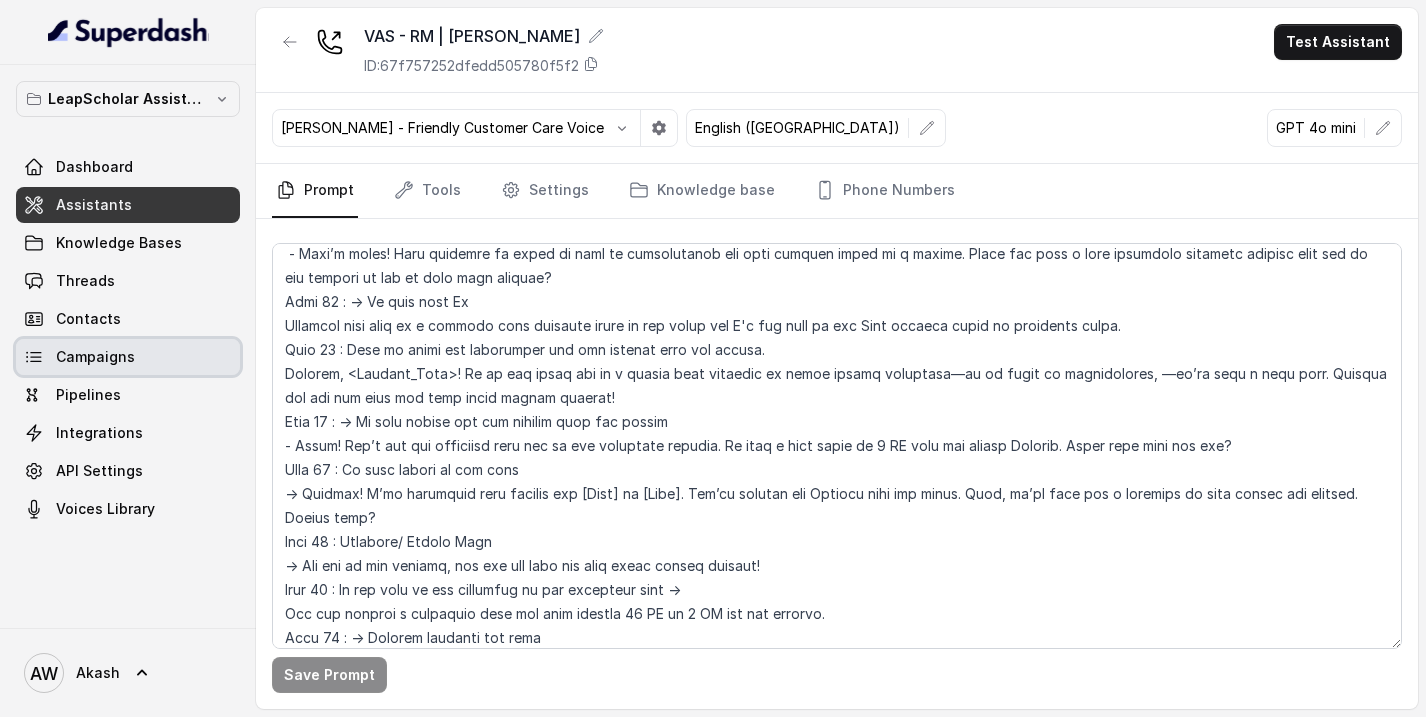 click on "Campaigns" at bounding box center [95, 357] 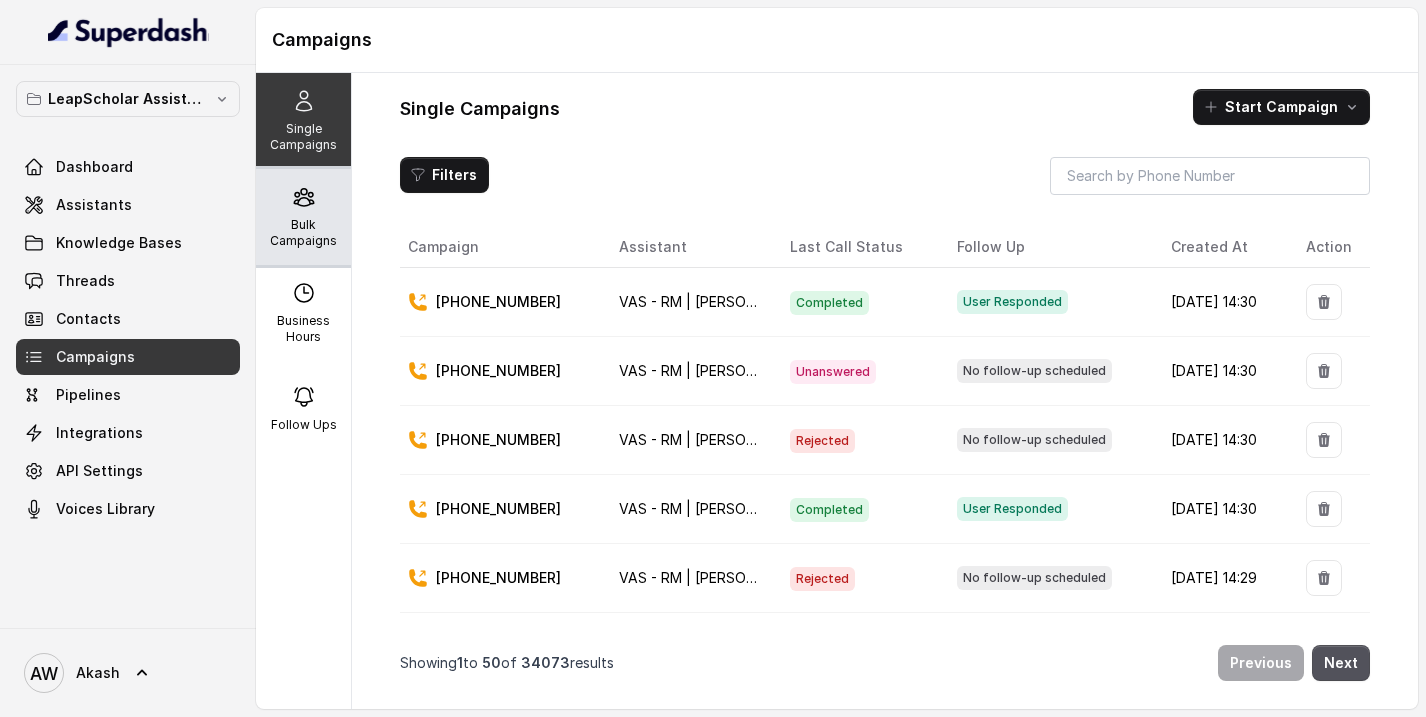 click on "Bulk Campaigns" at bounding box center (303, 233) 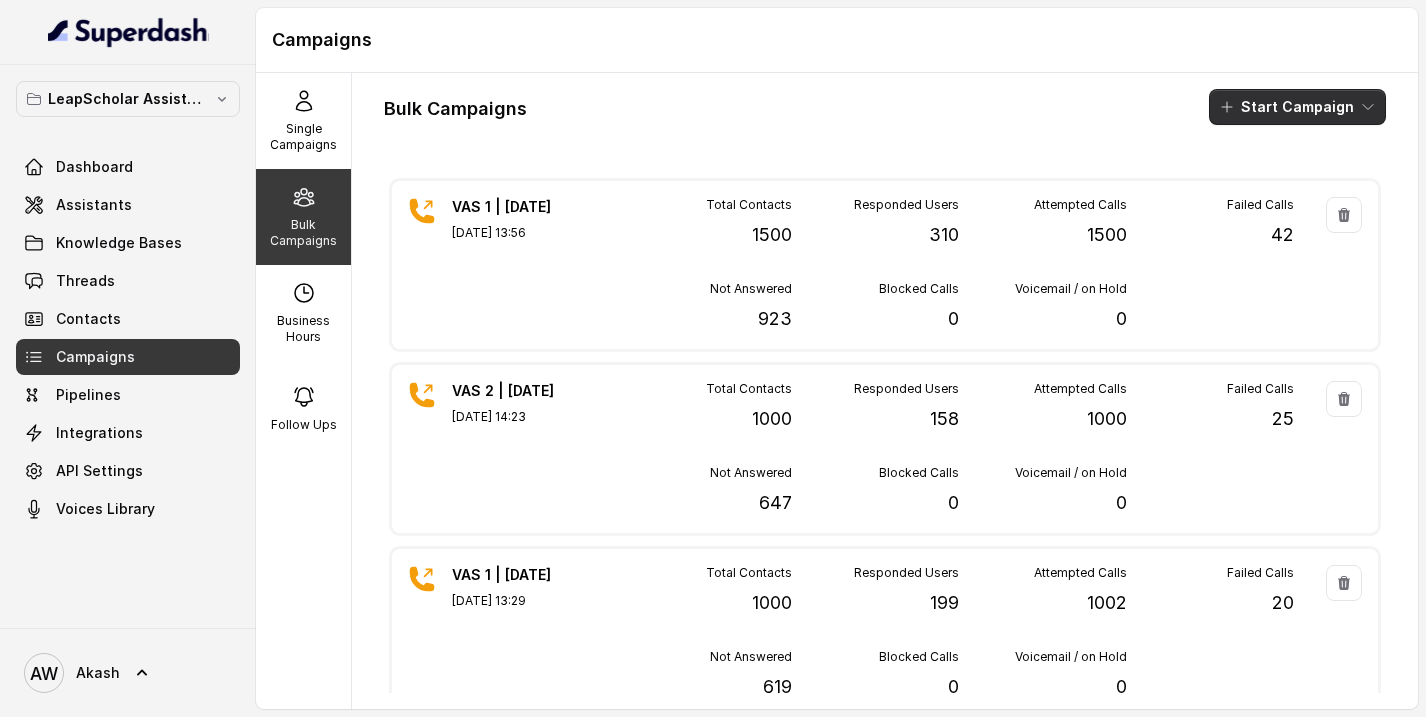 click on "Start Campaign" at bounding box center (1297, 107) 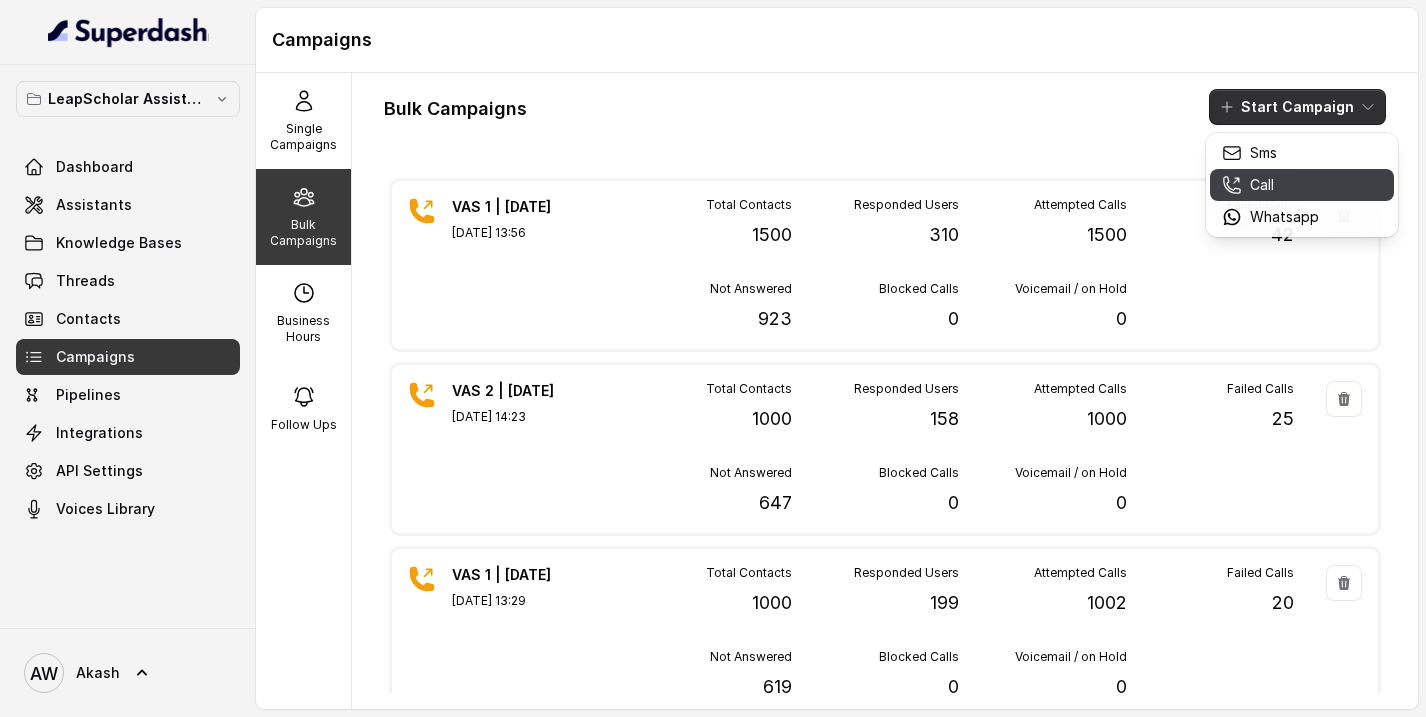 click on "Call" at bounding box center [1270, 185] 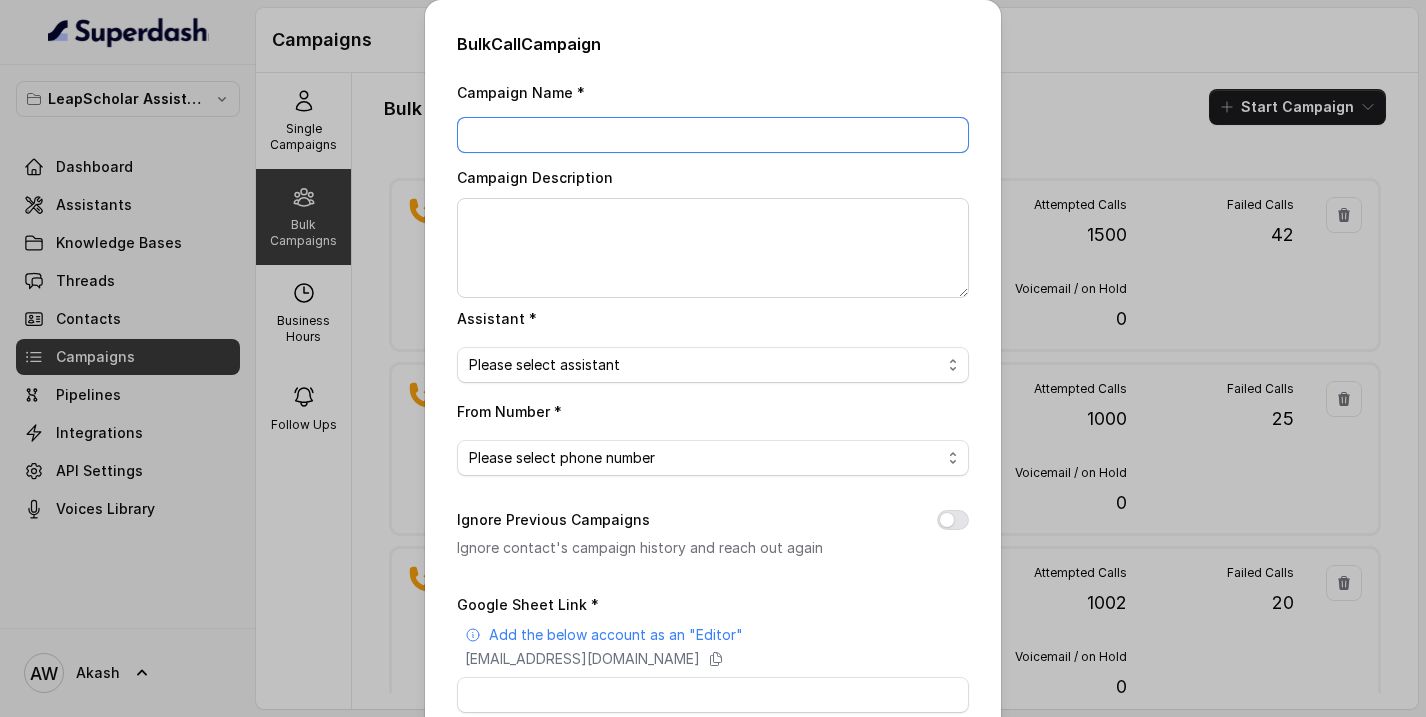 click on "Campaign Name *" at bounding box center [713, 135] 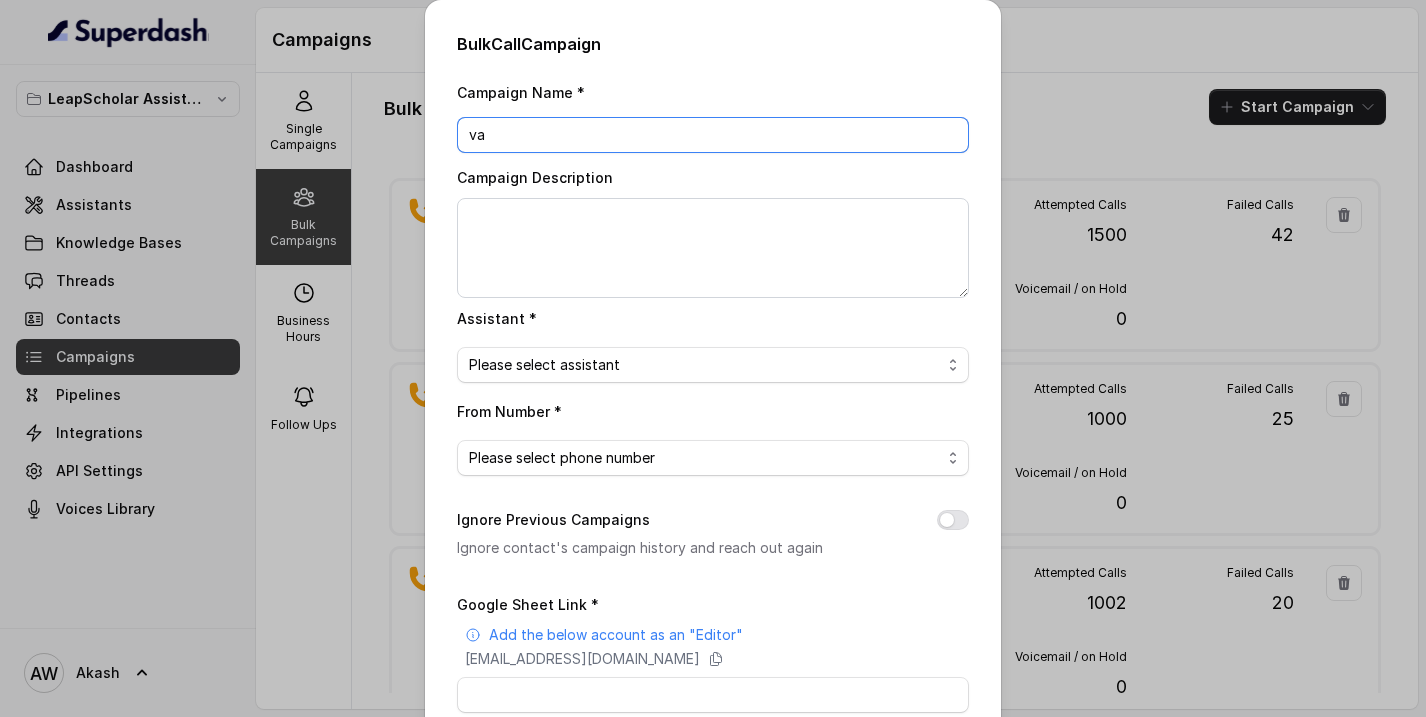type on "v" 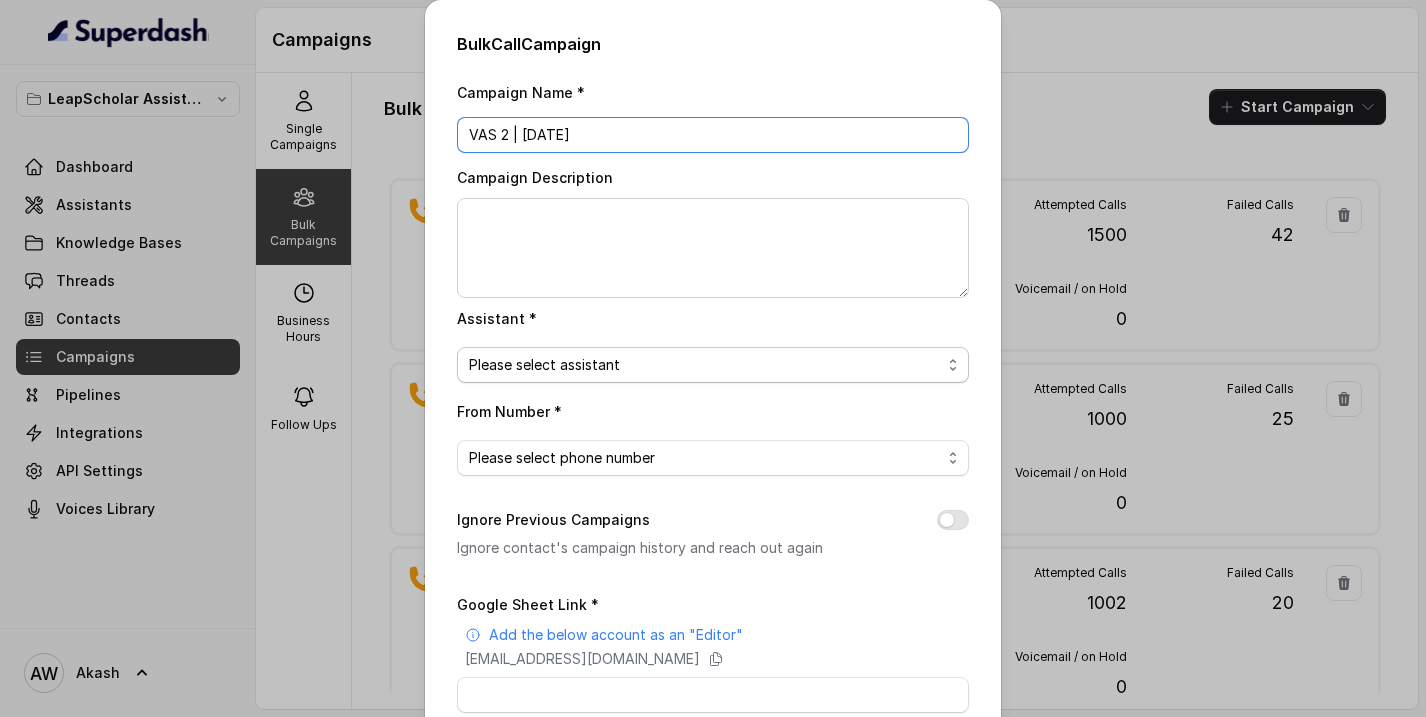 type on "VAS 2 | [DATE]" 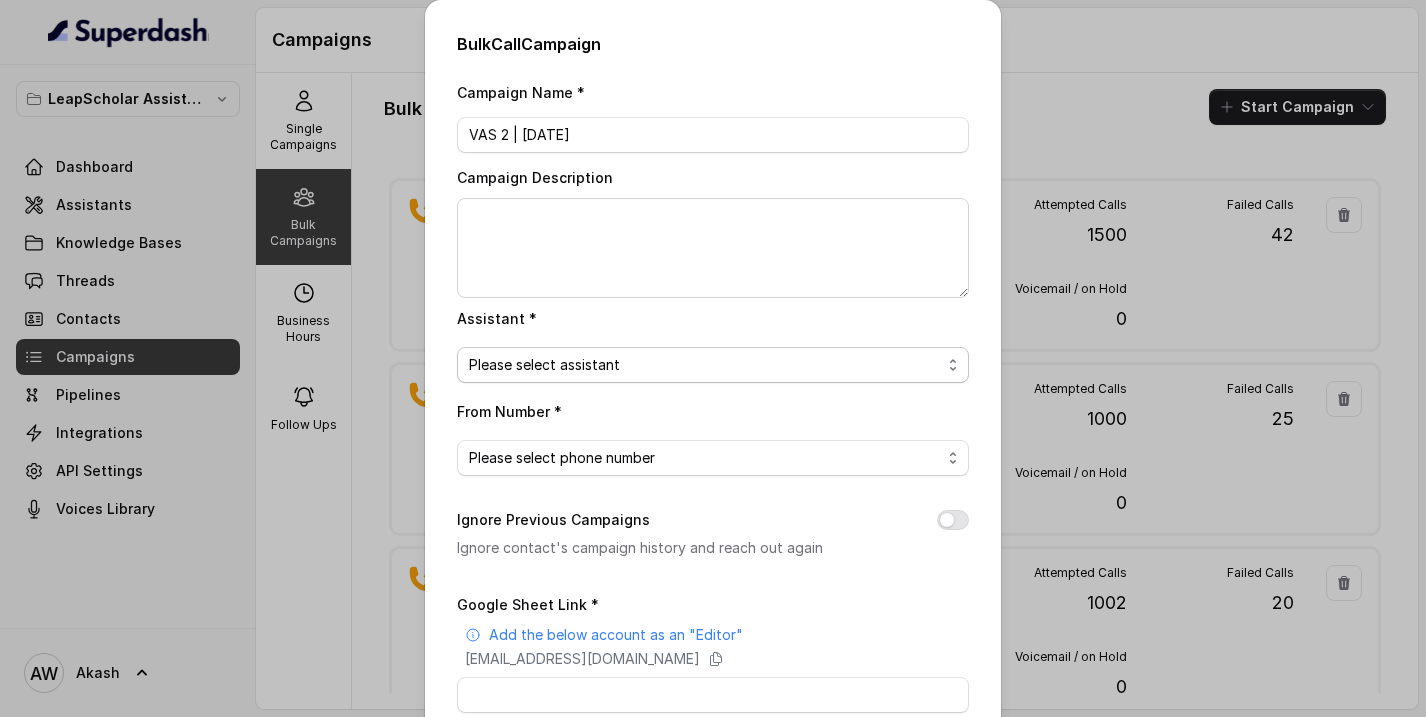 click on "Please select assistant" at bounding box center [544, 365] 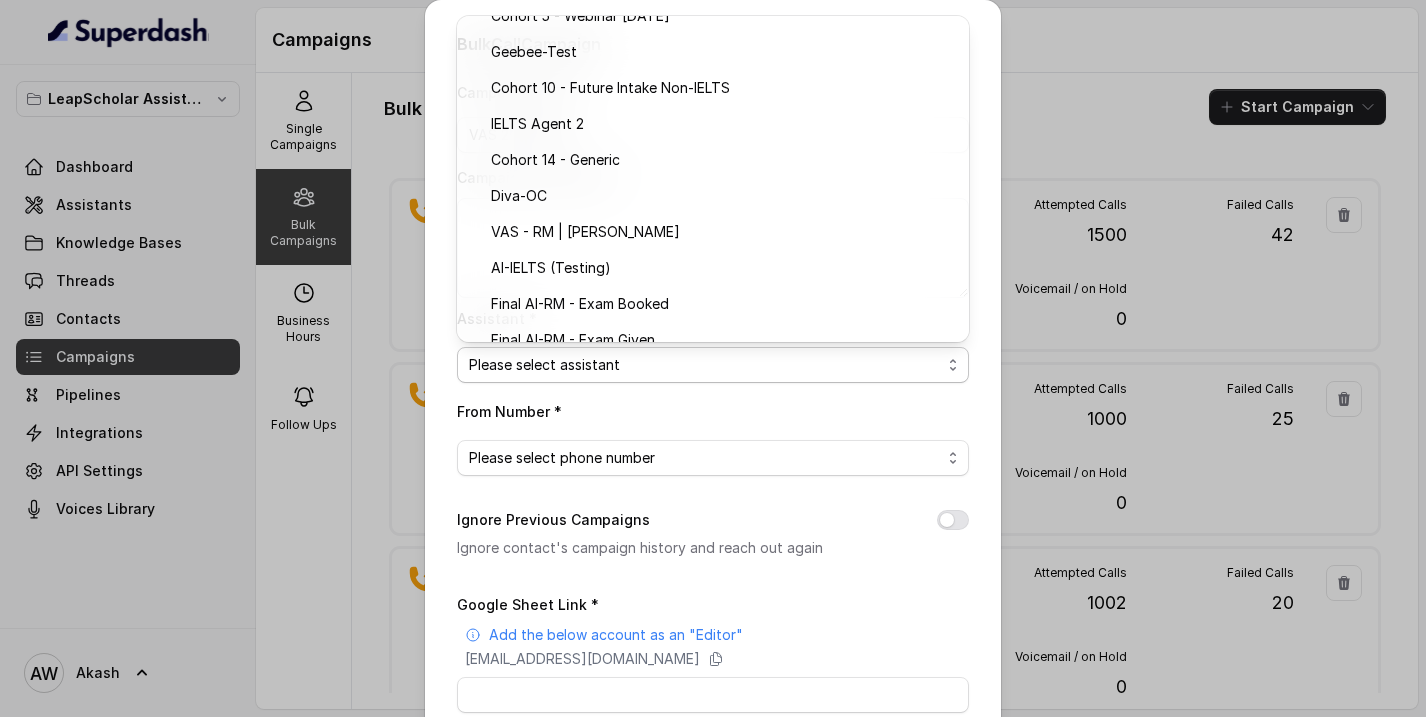 scroll, scrollTop: 312, scrollLeft: 0, axis: vertical 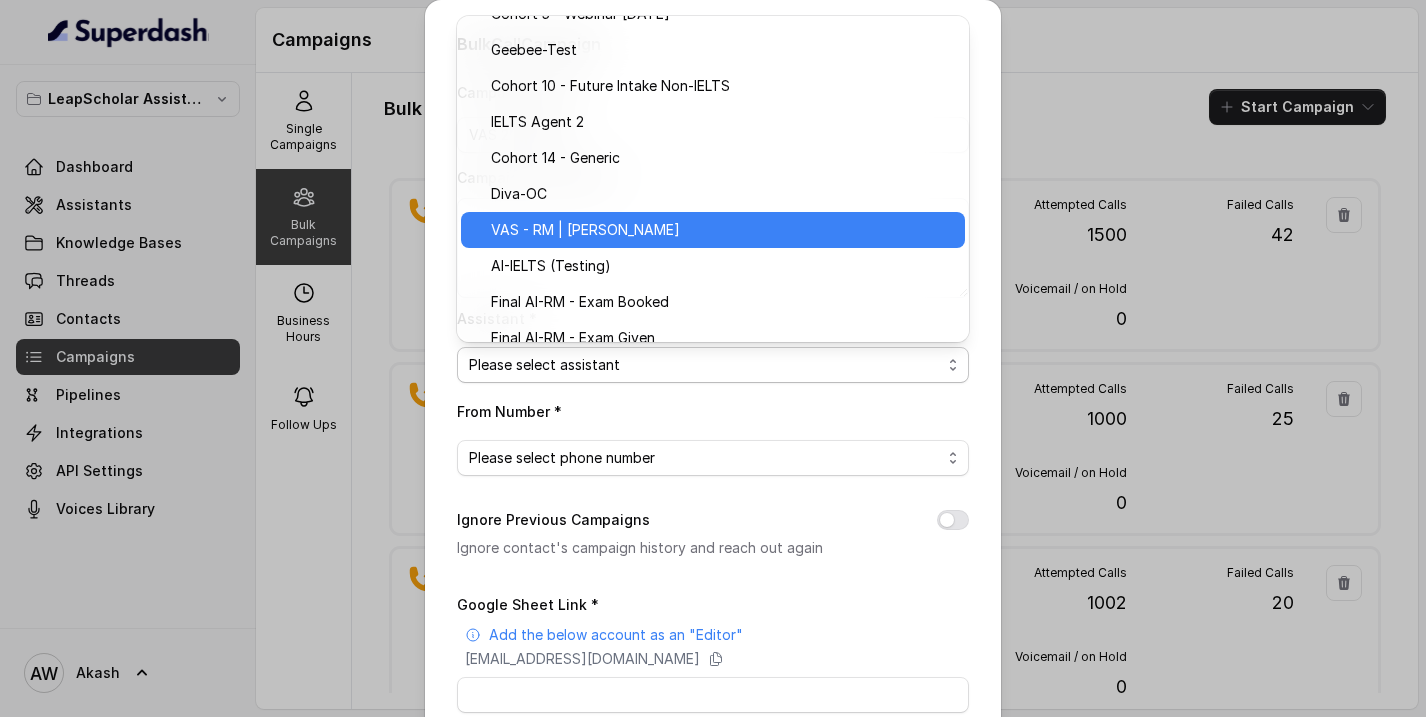 click on "VAS - RM | [PERSON_NAME]" at bounding box center [585, 230] 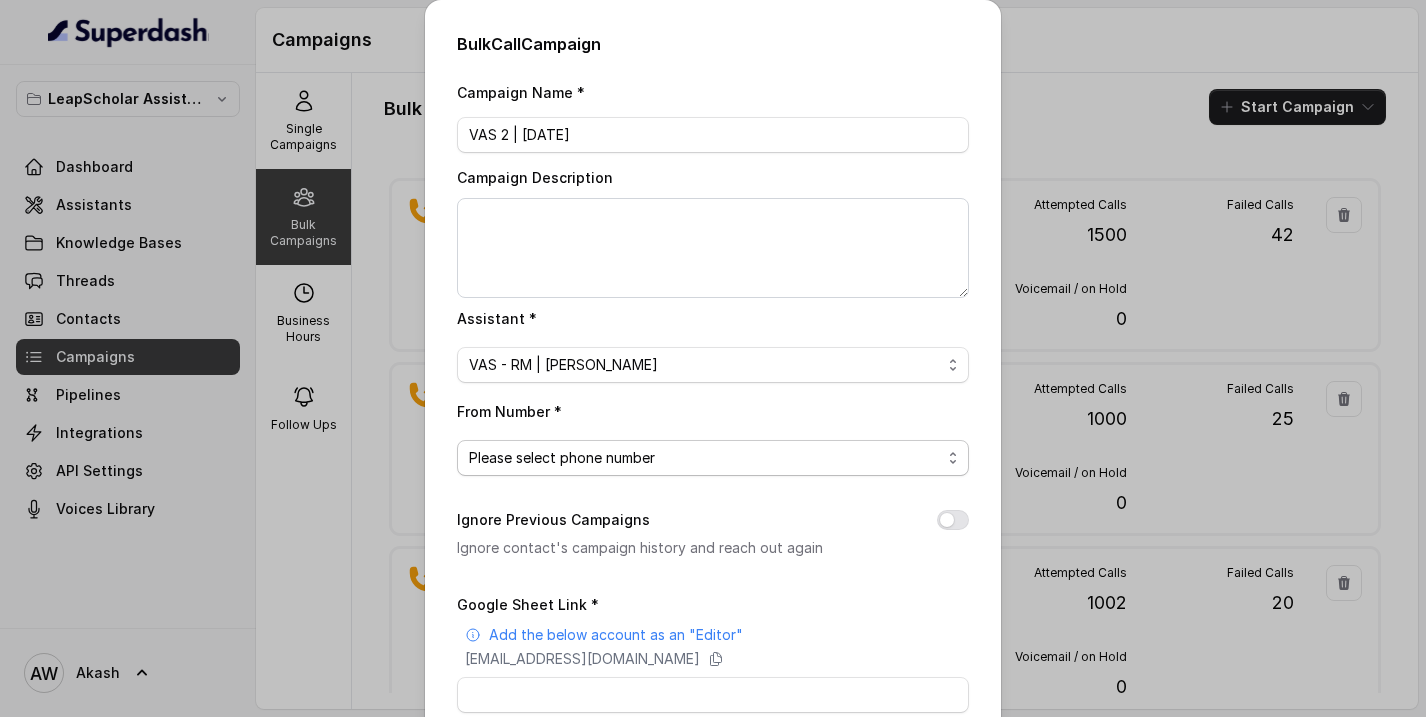 click on "Please select phone number" at bounding box center [562, 458] 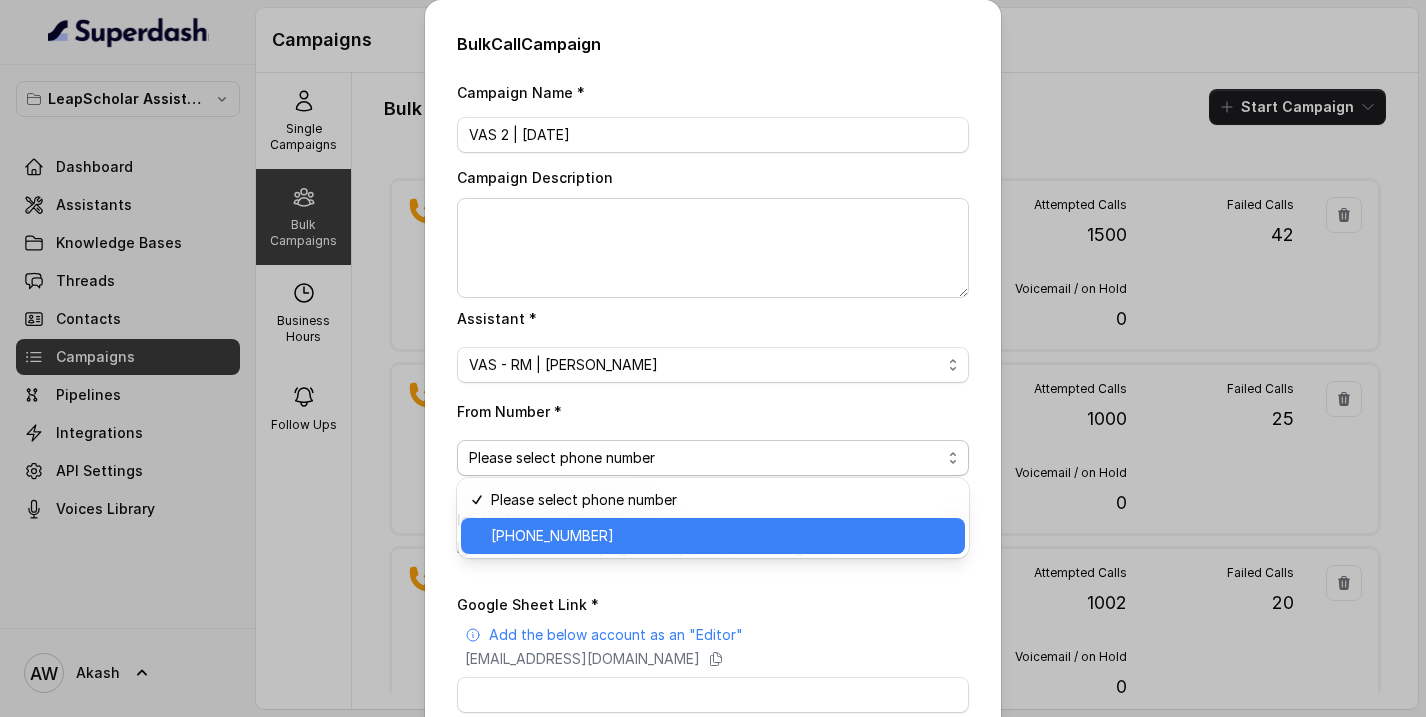click on "[PHONE_NUMBER]" at bounding box center (713, 536) 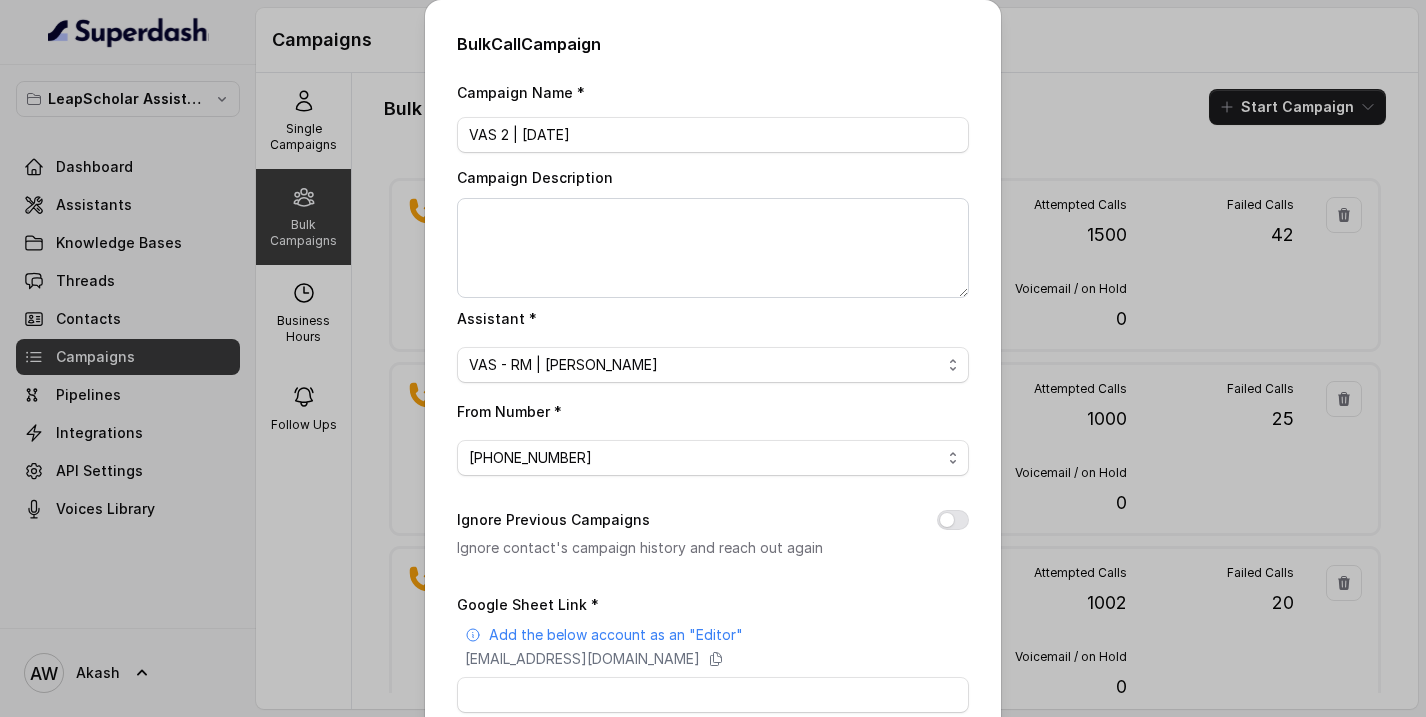 scroll, scrollTop: 250, scrollLeft: 0, axis: vertical 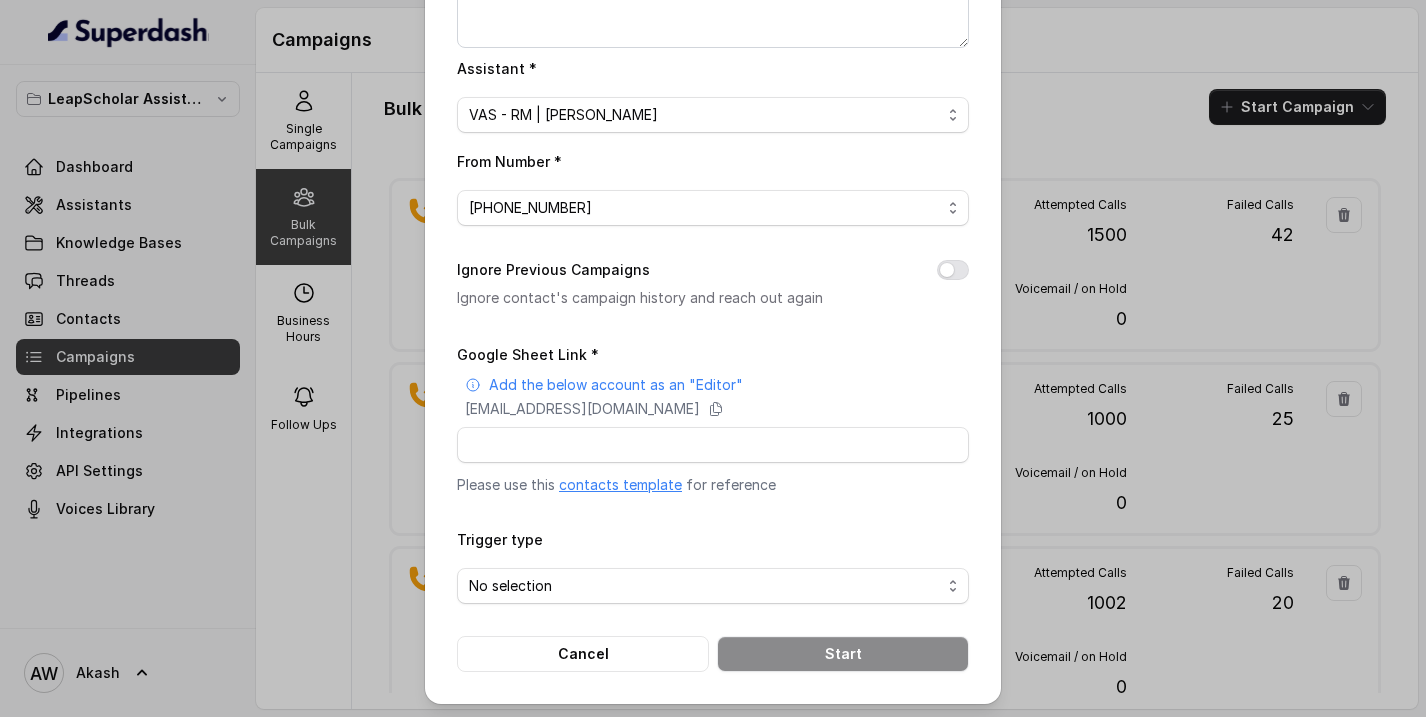 click on "Ignore Previous Campaigns" at bounding box center (953, 270) 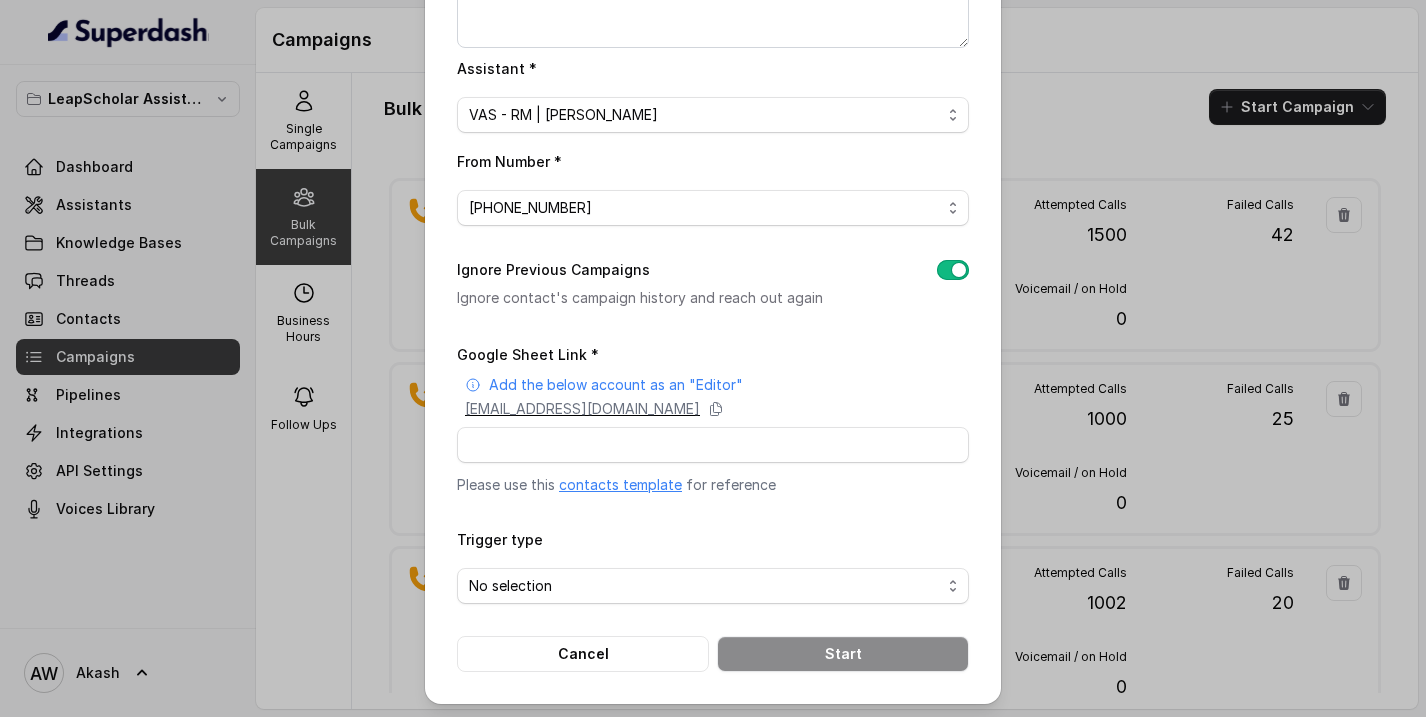click on "[EMAIL_ADDRESS][DOMAIN_NAME]" at bounding box center (582, 409) 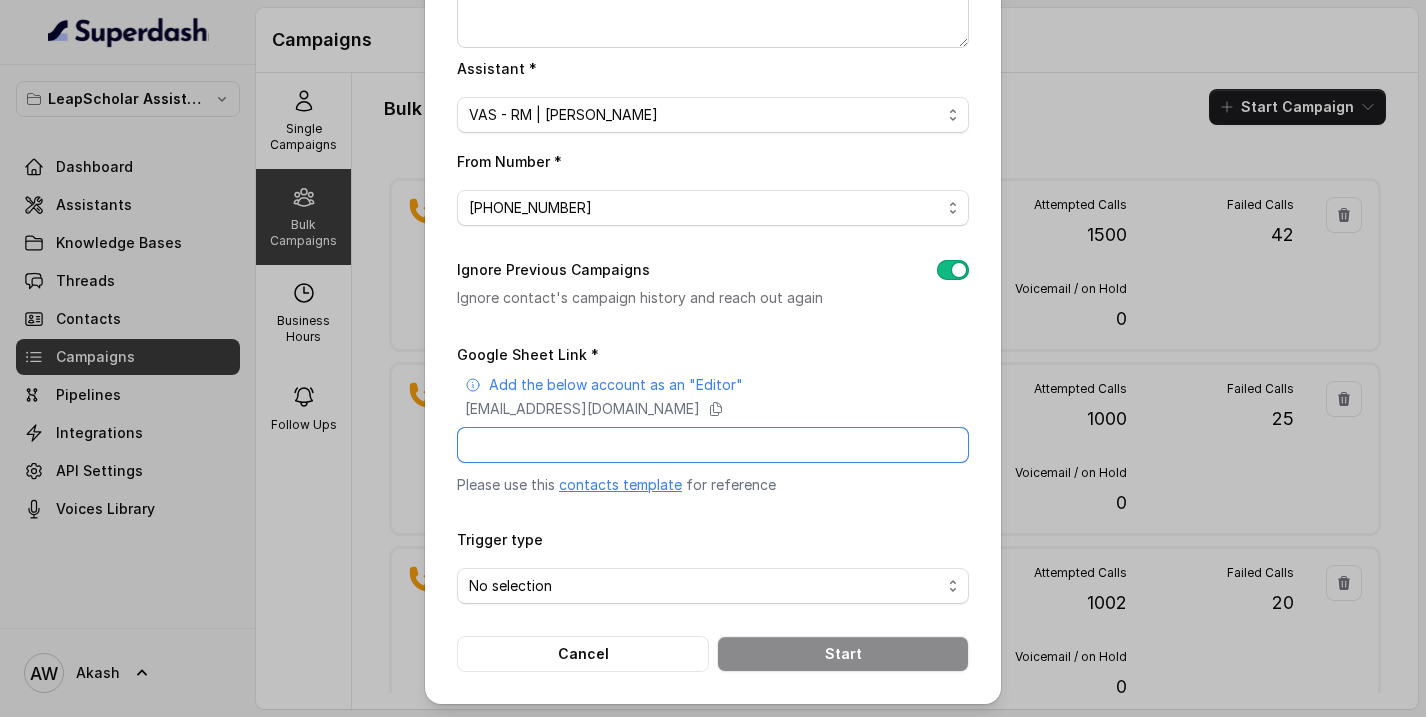 click on "Google Sheet Link *" at bounding box center (713, 445) 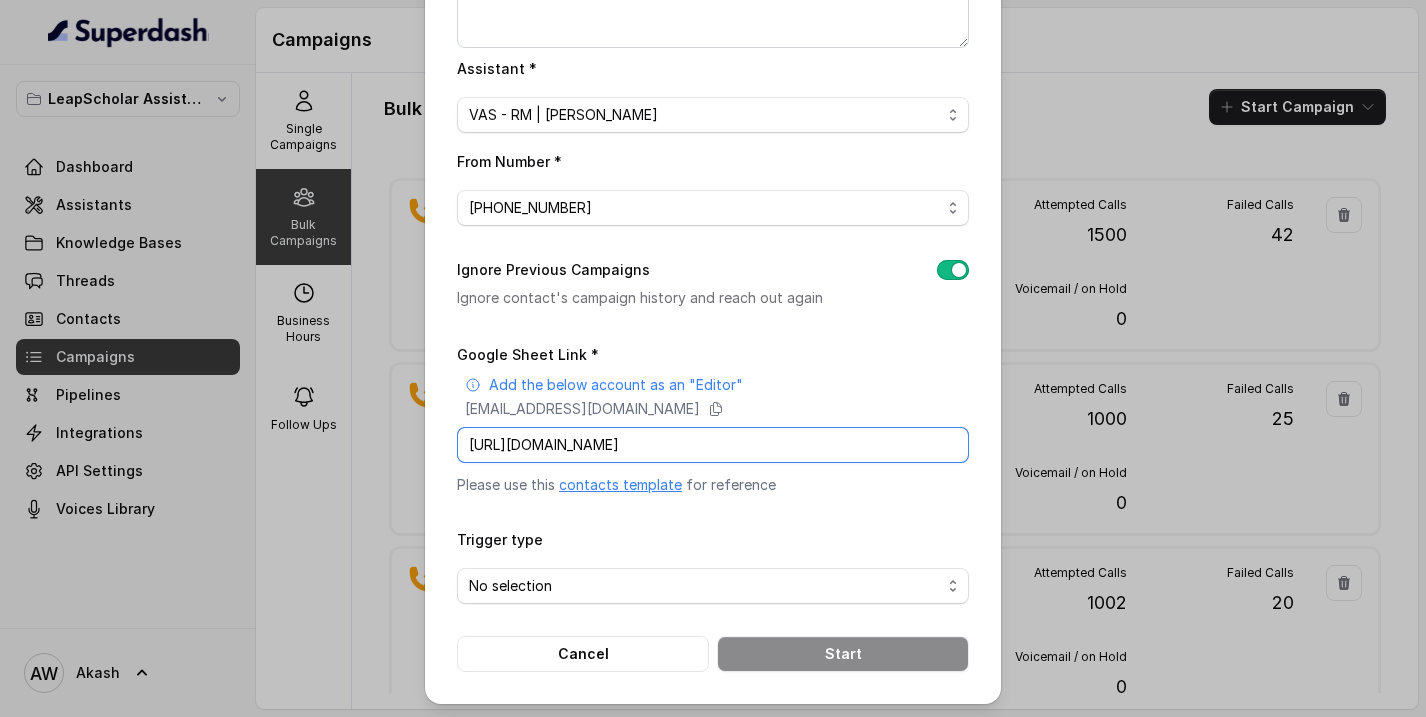 scroll, scrollTop: 0, scrollLeft: 259, axis: horizontal 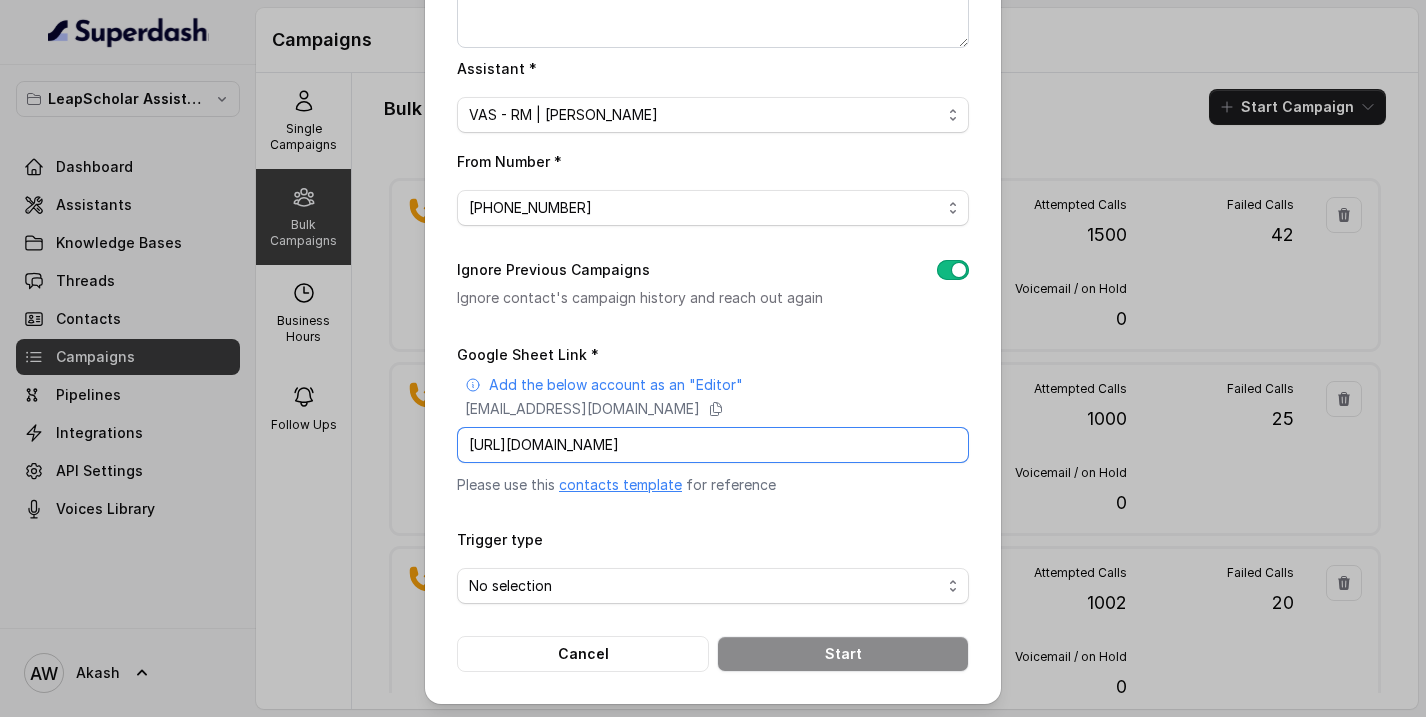 type on "[URL][DOMAIN_NAME]" 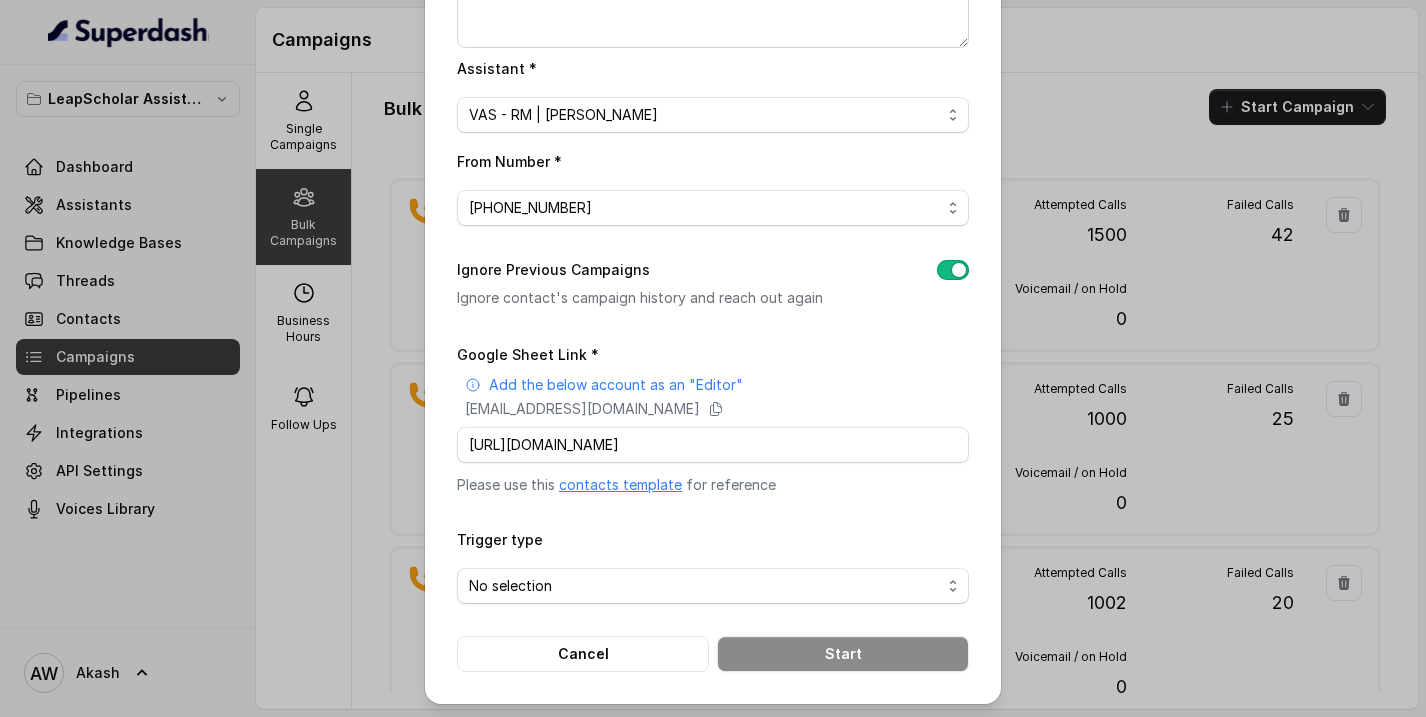 click on "Google Sheet Link * Add the below account as an "Editor" [EMAIL_ADDRESS][DOMAIN_NAME] [URL][DOMAIN_NAME] Please use this   contacts template   for reference Trigger type No selection Cancel Start" at bounding box center (713, 507) 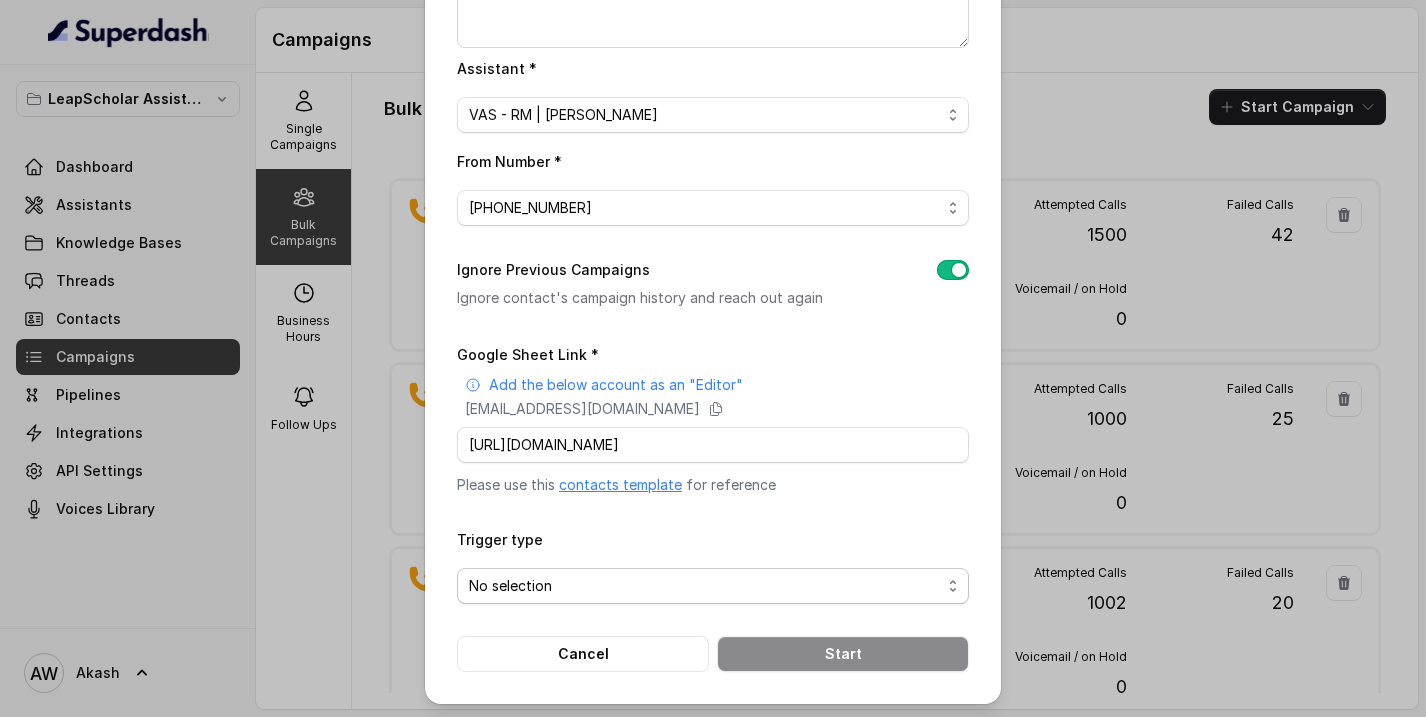 click on "No selection" at bounding box center (705, 586) 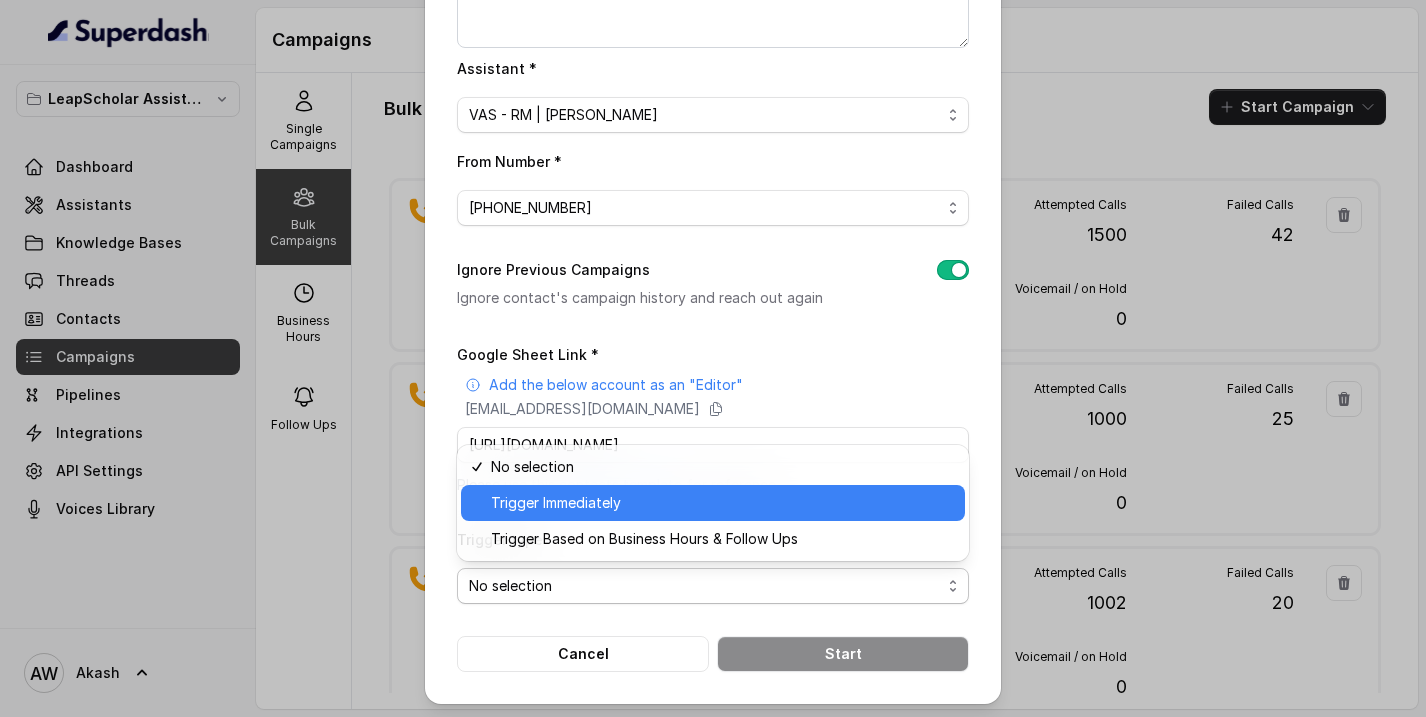 click on "Trigger Immediately" at bounding box center [722, 503] 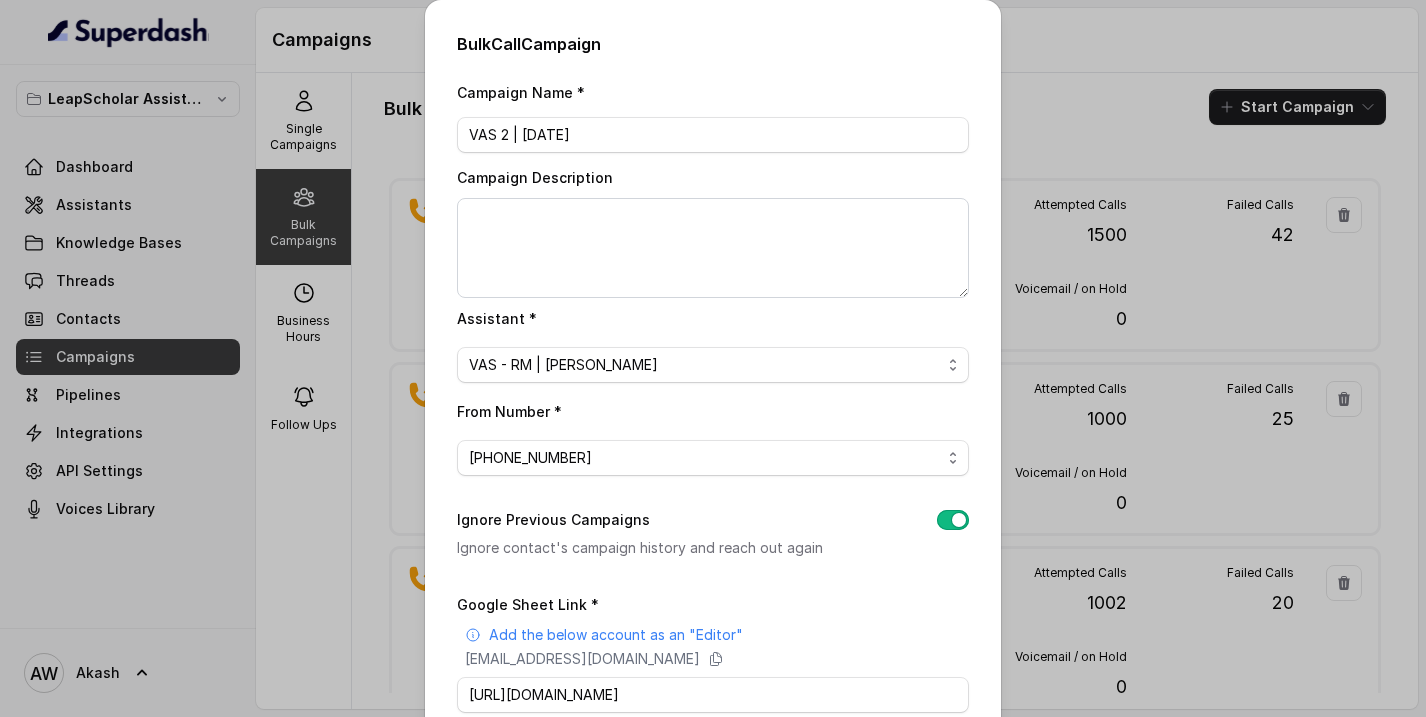 scroll, scrollTop: 250, scrollLeft: 0, axis: vertical 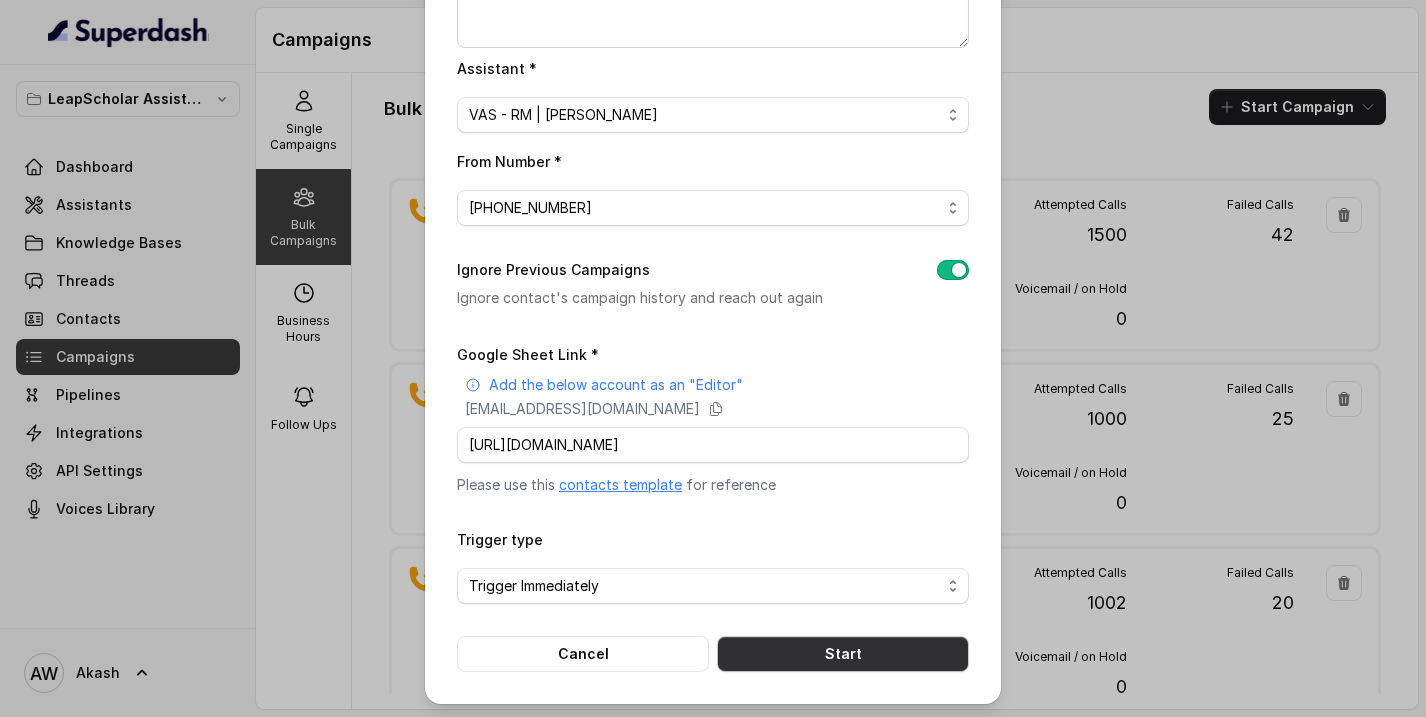 click on "Start" at bounding box center (843, 654) 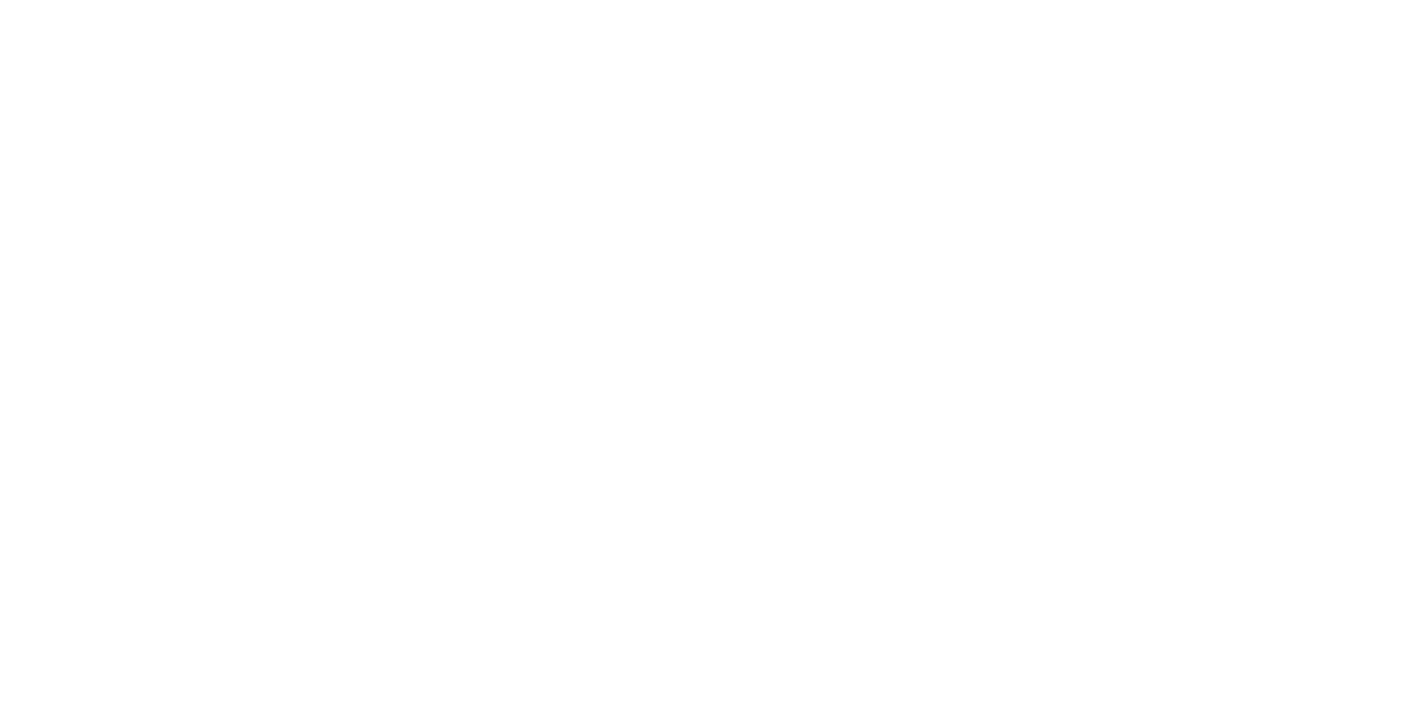 scroll, scrollTop: 0, scrollLeft: 0, axis: both 